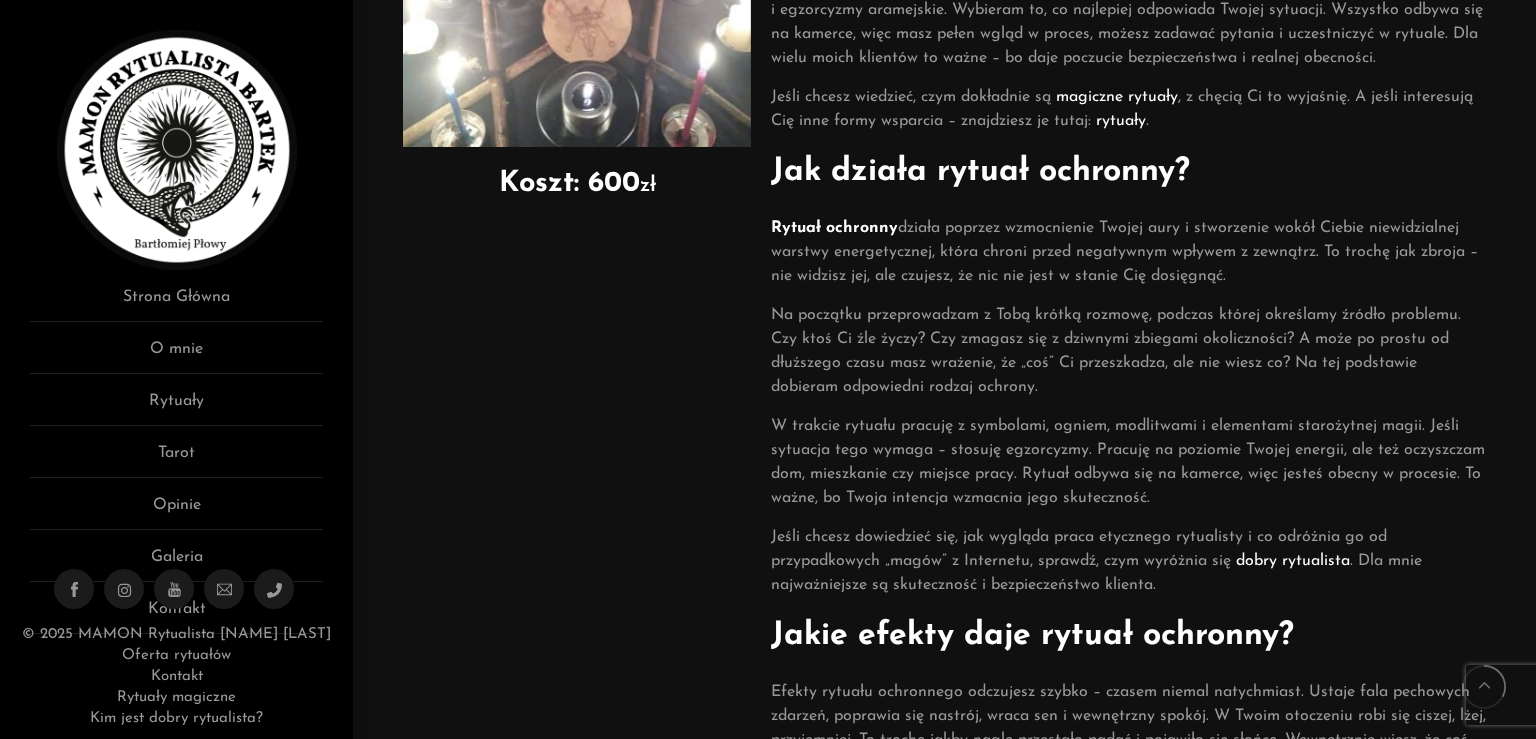 scroll, scrollTop: 513, scrollLeft: 0, axis: vertical 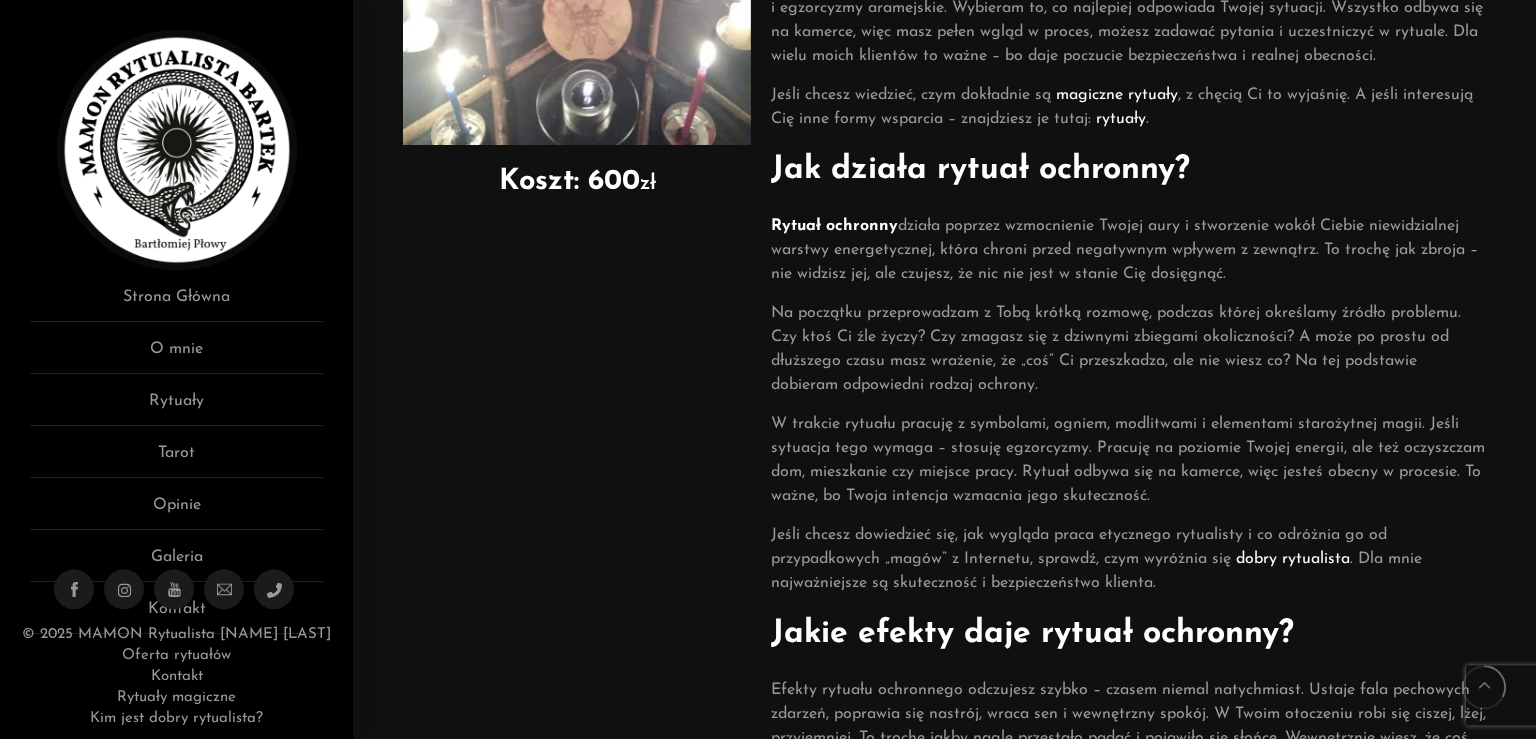 click on "Na początku przeprowadzam z Tobą krótką rozmowę, podczas której określamy źródło problemu. Czy ktoś Ci źle życzy? Czy zmagasz się z dziwnymi zbiegami okoliczności? A może po prostu od dłuższego czasu masz wrażenie, że „coś” Ci przeszkadza, ale nie wiesz co? Na tej podstawie dobieram odpowiedni rodzaj ochrony." at bounding box center (1128, 349) 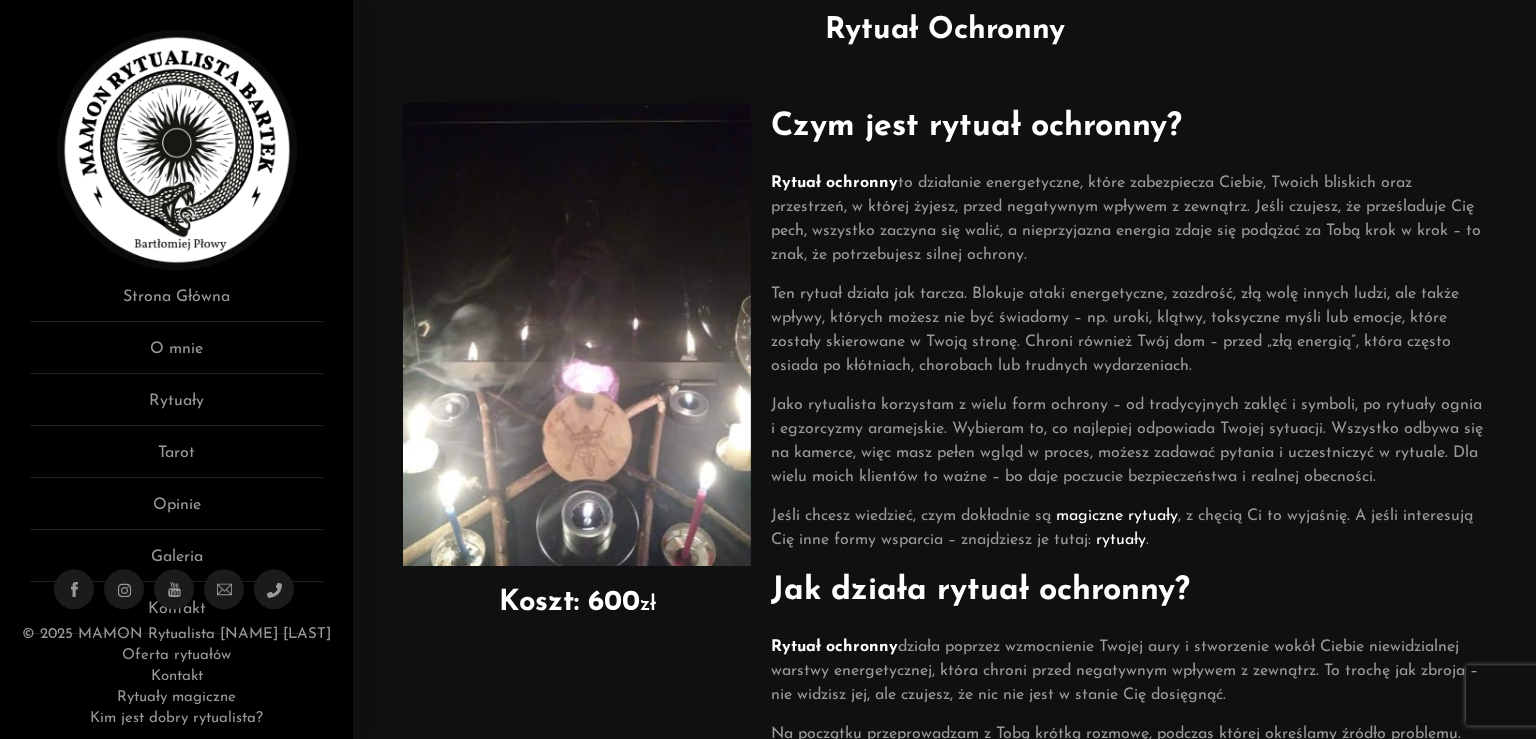 scroll, scrollTop: 88, scrollLeft: 0, axis: vertical 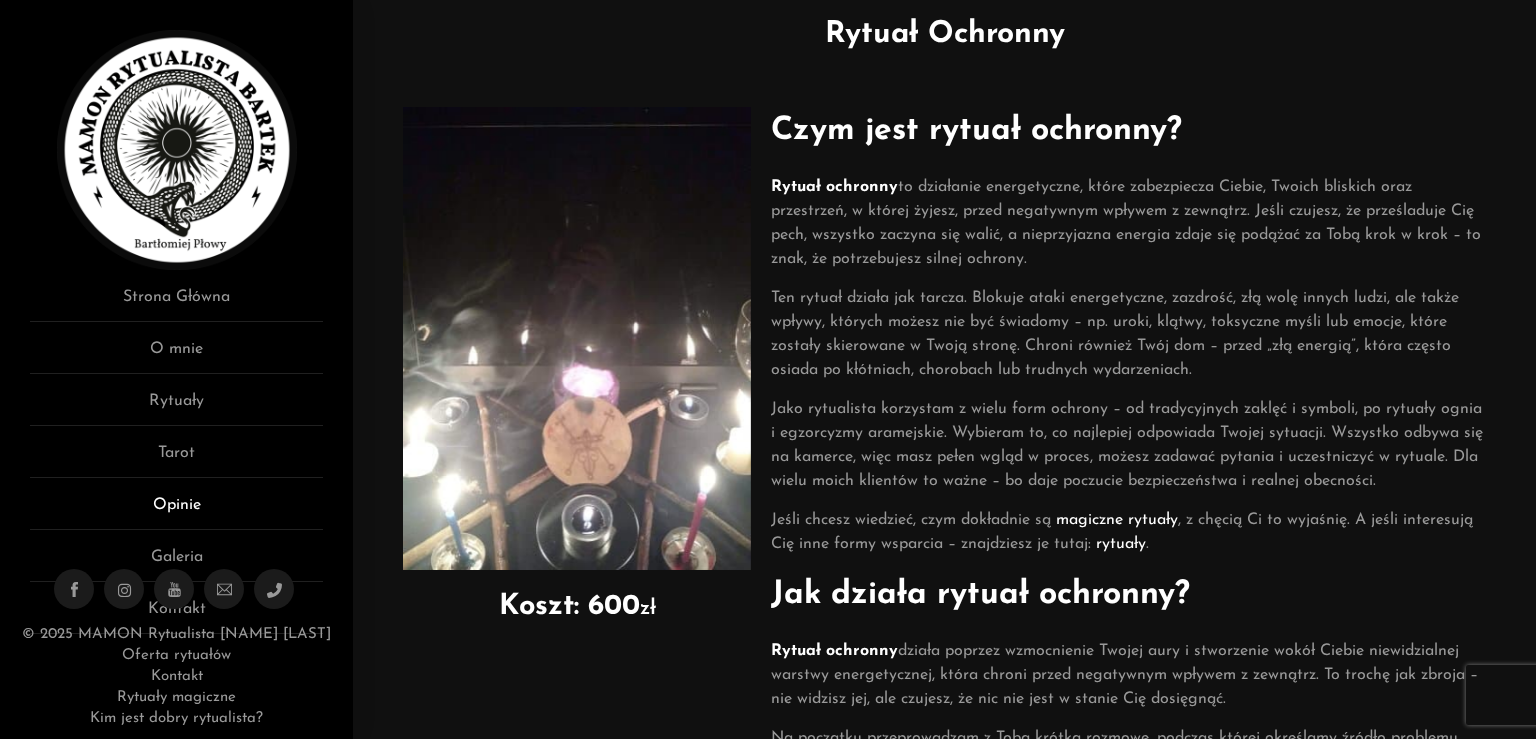 click on "Opinie" at bounding box center [176, 511] 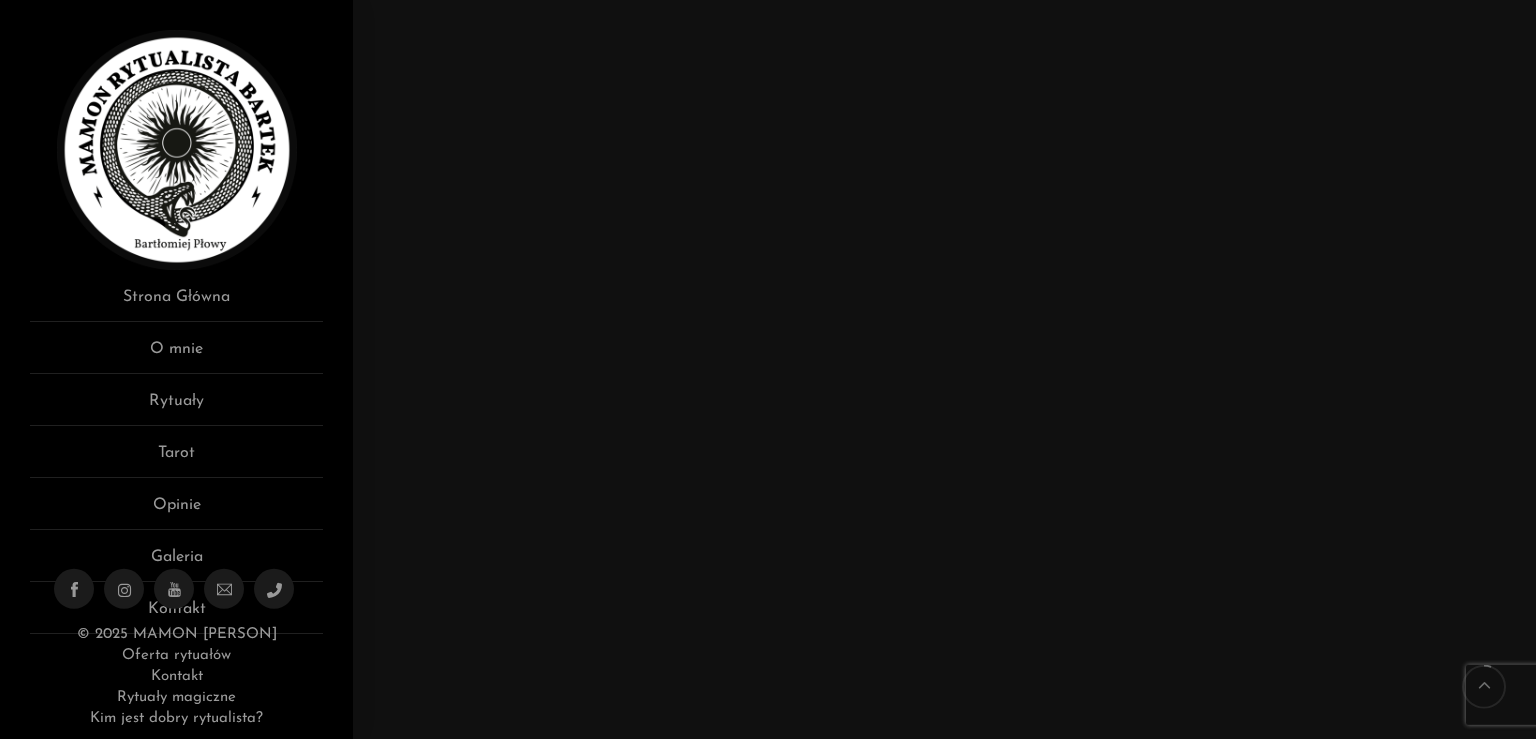 scroll, scrollTop: 752, scrollLeft: 0, axis: vertical 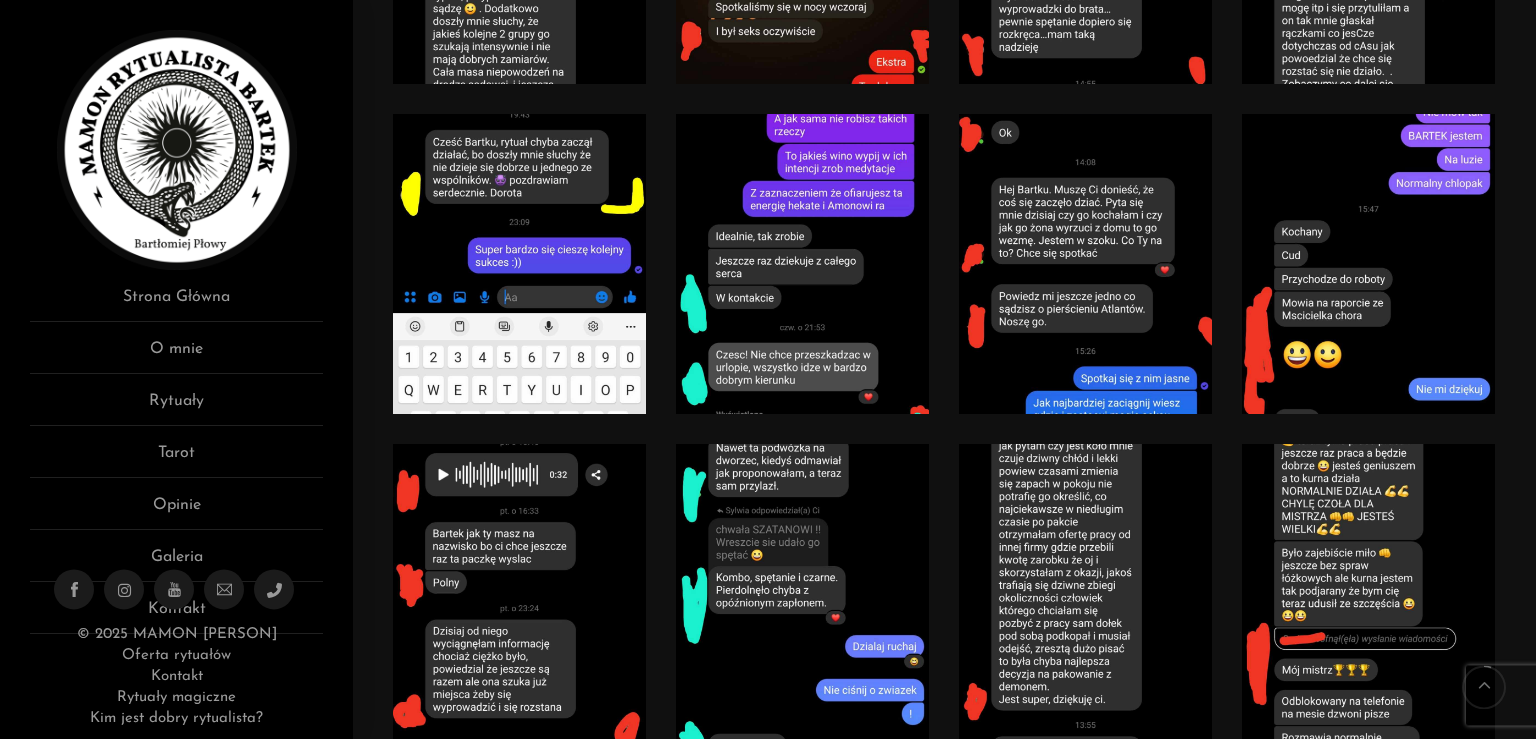 click at bounding box center (802, 279) 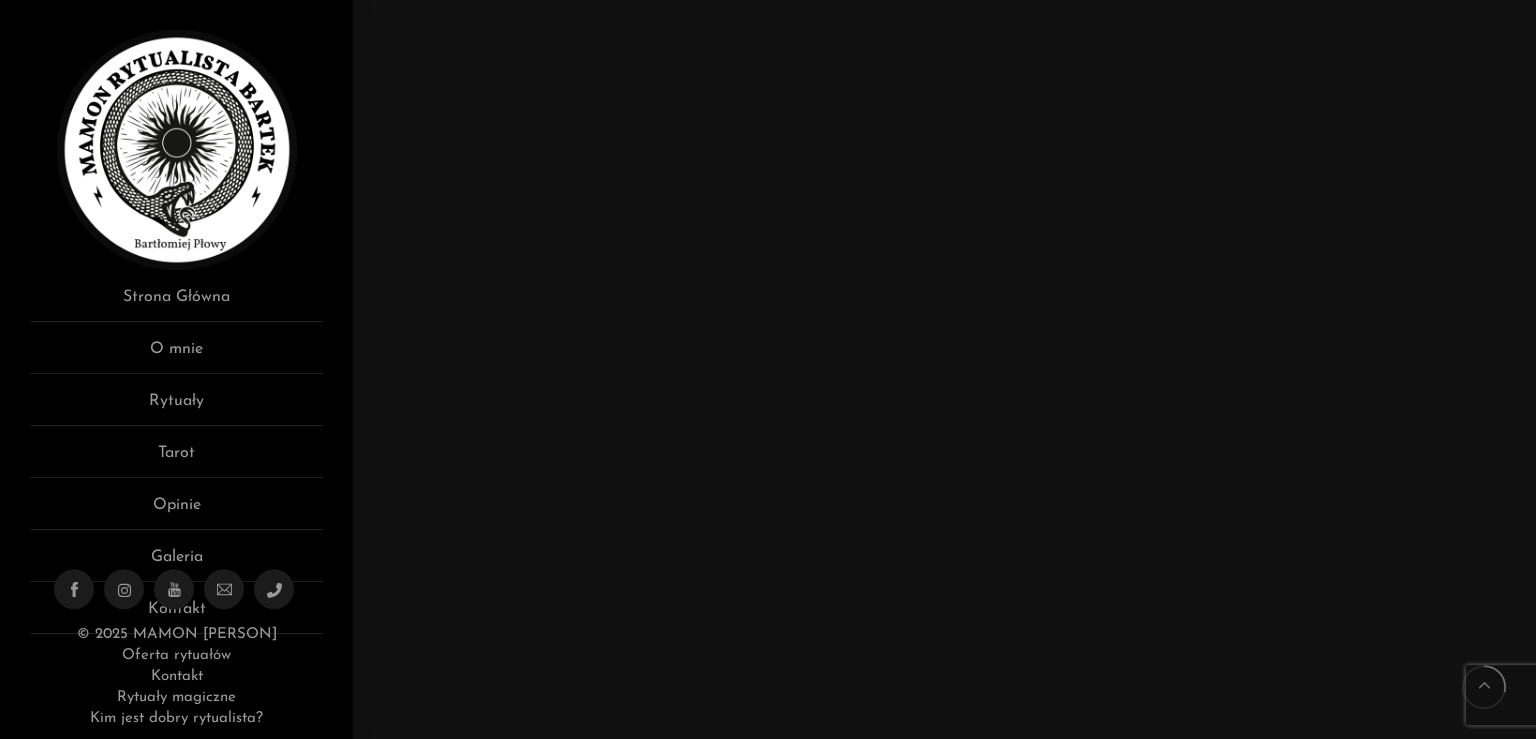scroll, scrollTop: 3950, scrollLeft: 0, axis: vertical 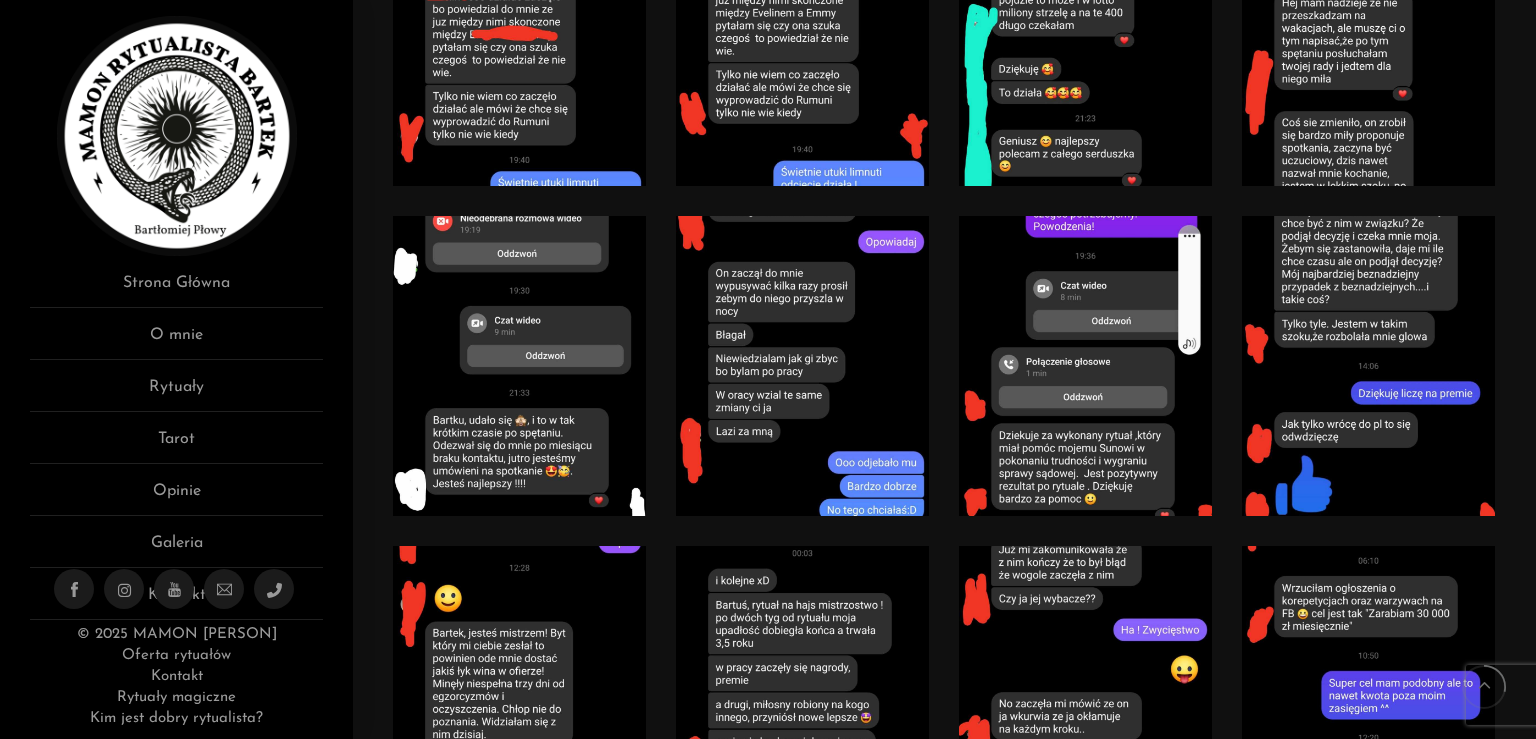 click at bounding box center [176, 589] 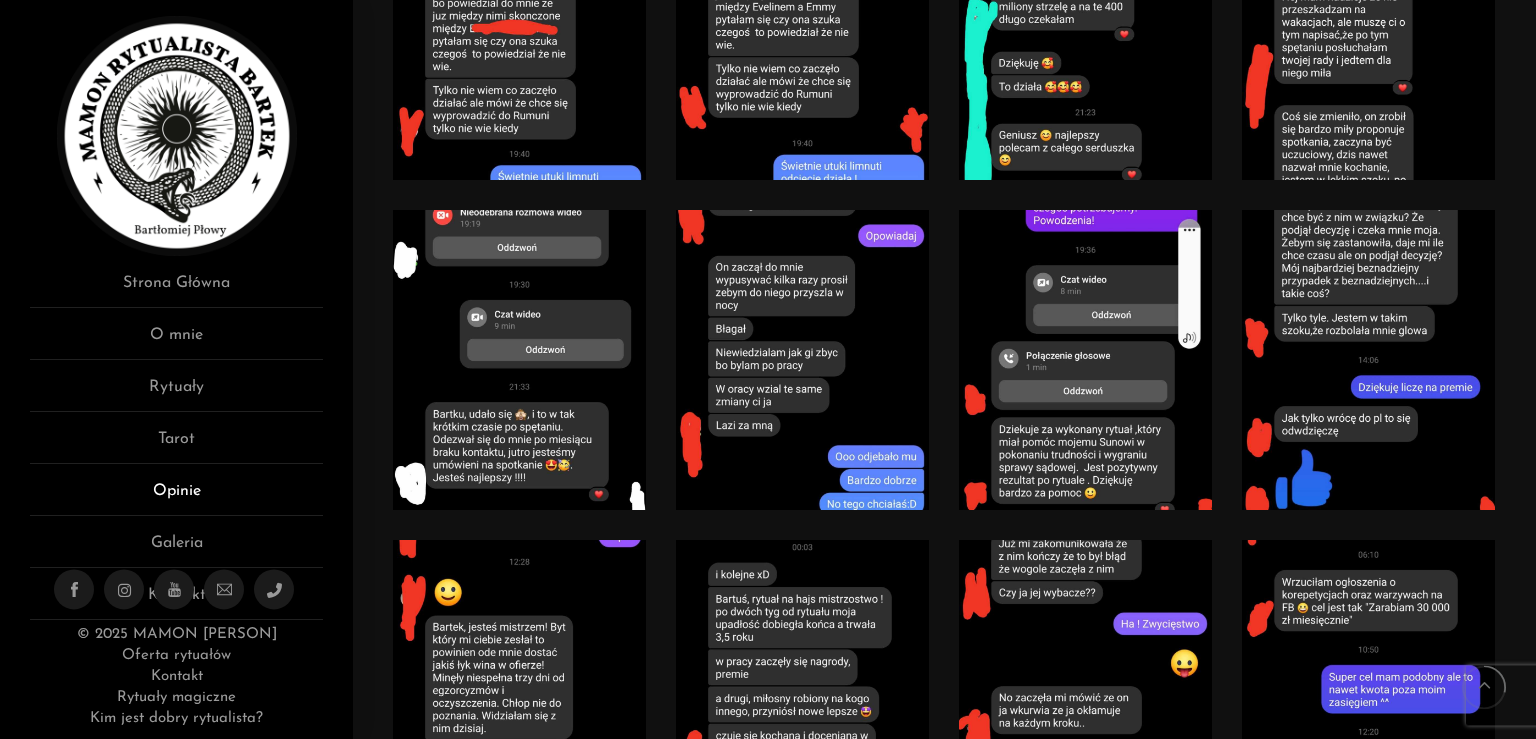 scroll, scrollTop: 3952, scrollLeft: 0, axis: vertical 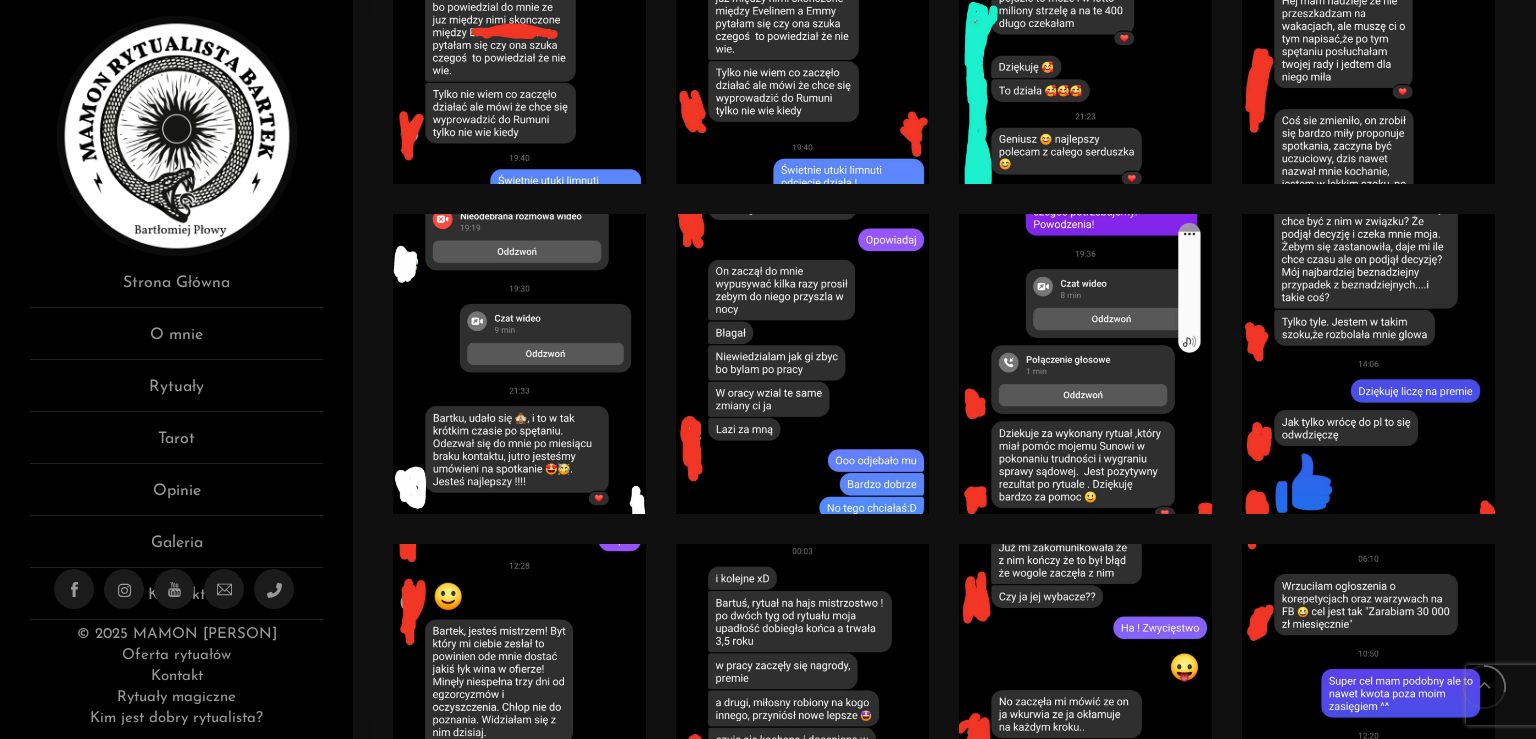 click at bounding box center [176, 589] 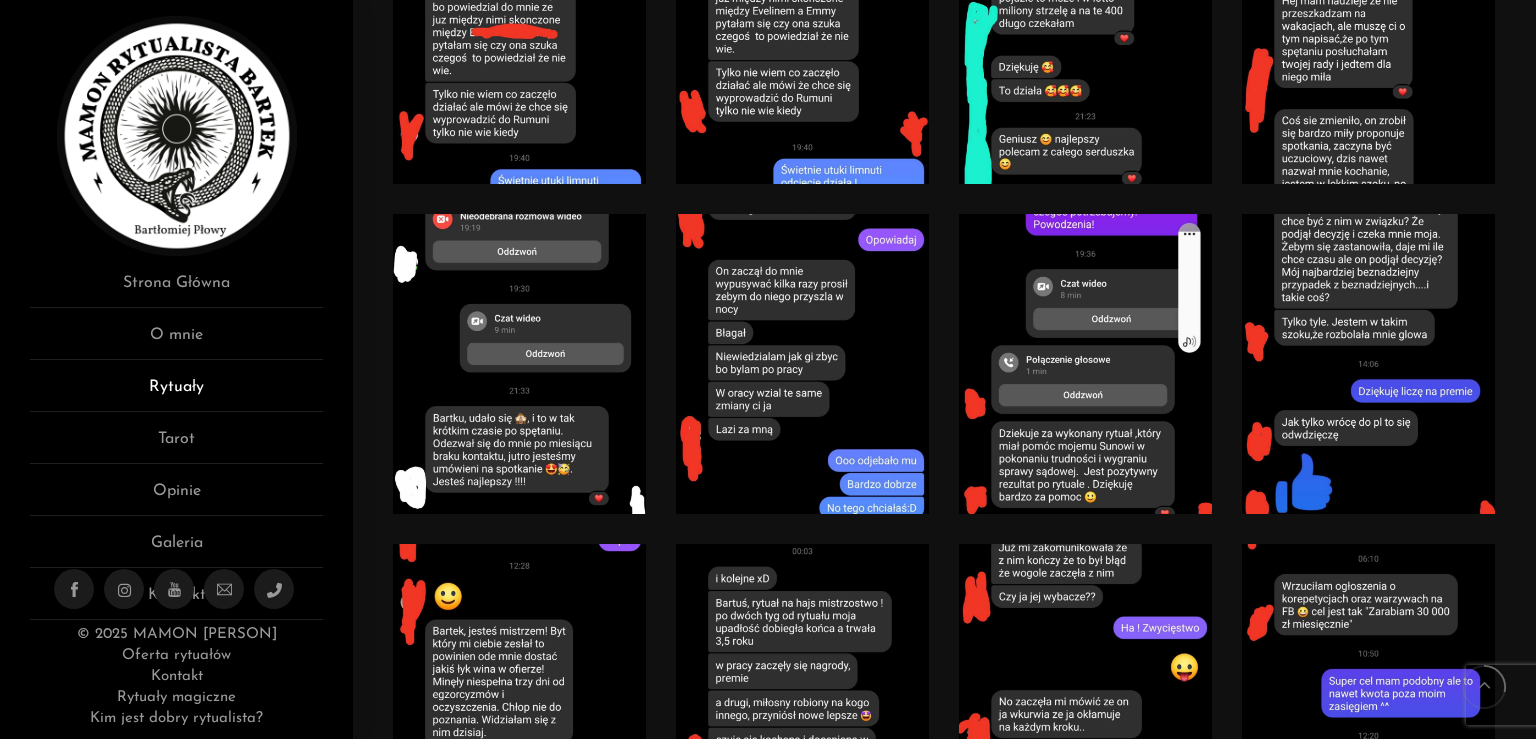 click on "Rytuały" at bounding box center [176, 393] 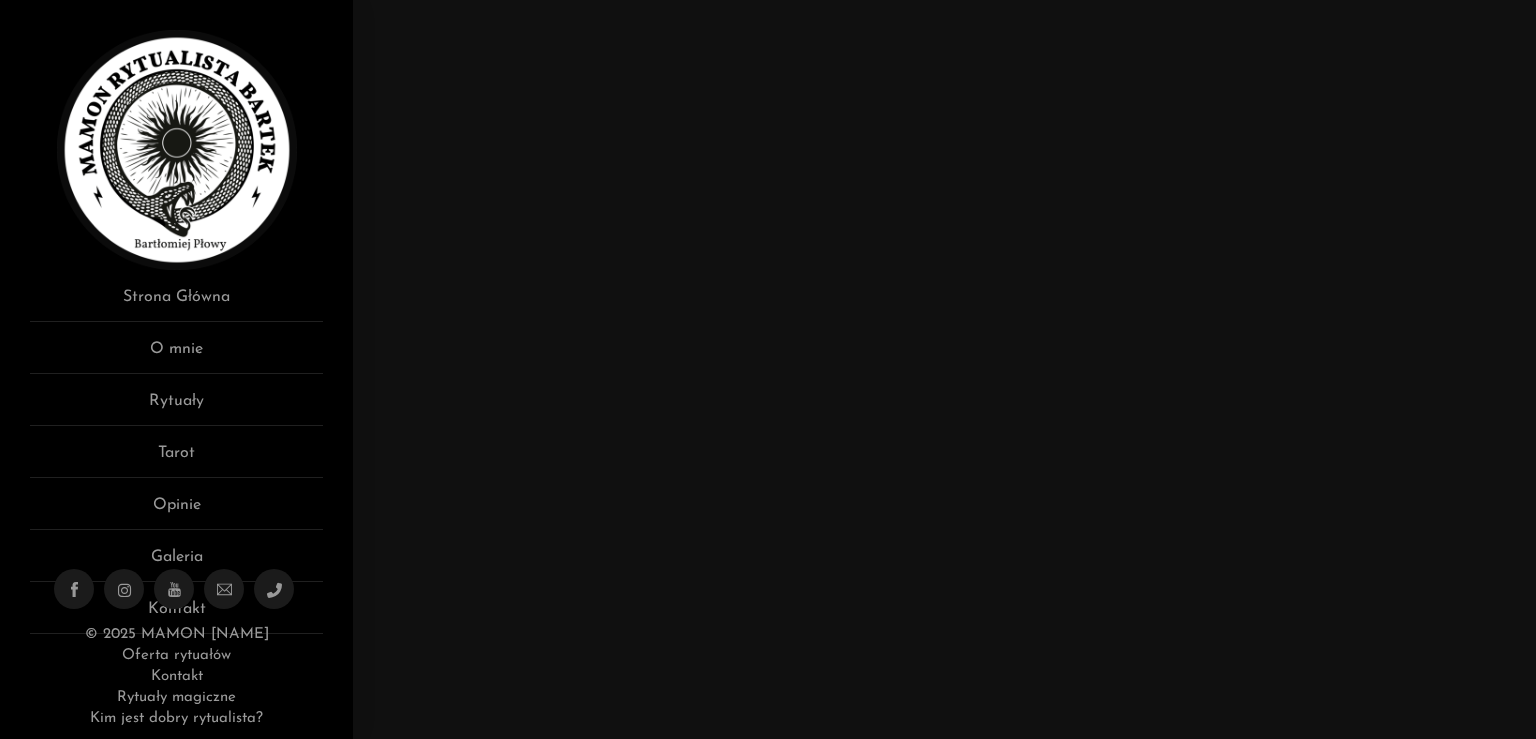 scroll, scrollTop: 0, scrollLeft: 0, axis: both 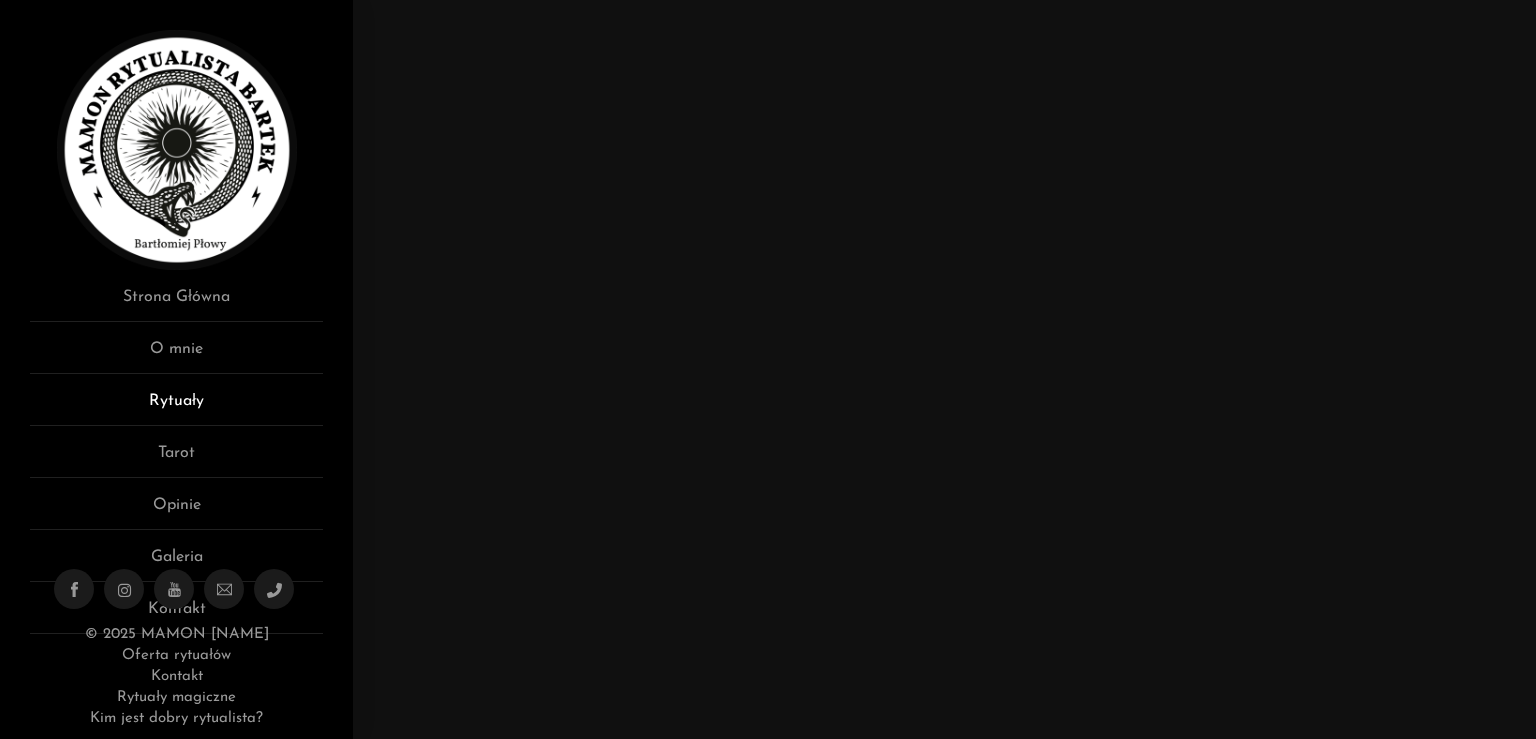 click on "Rytuały" at bounding box center (176, 407) 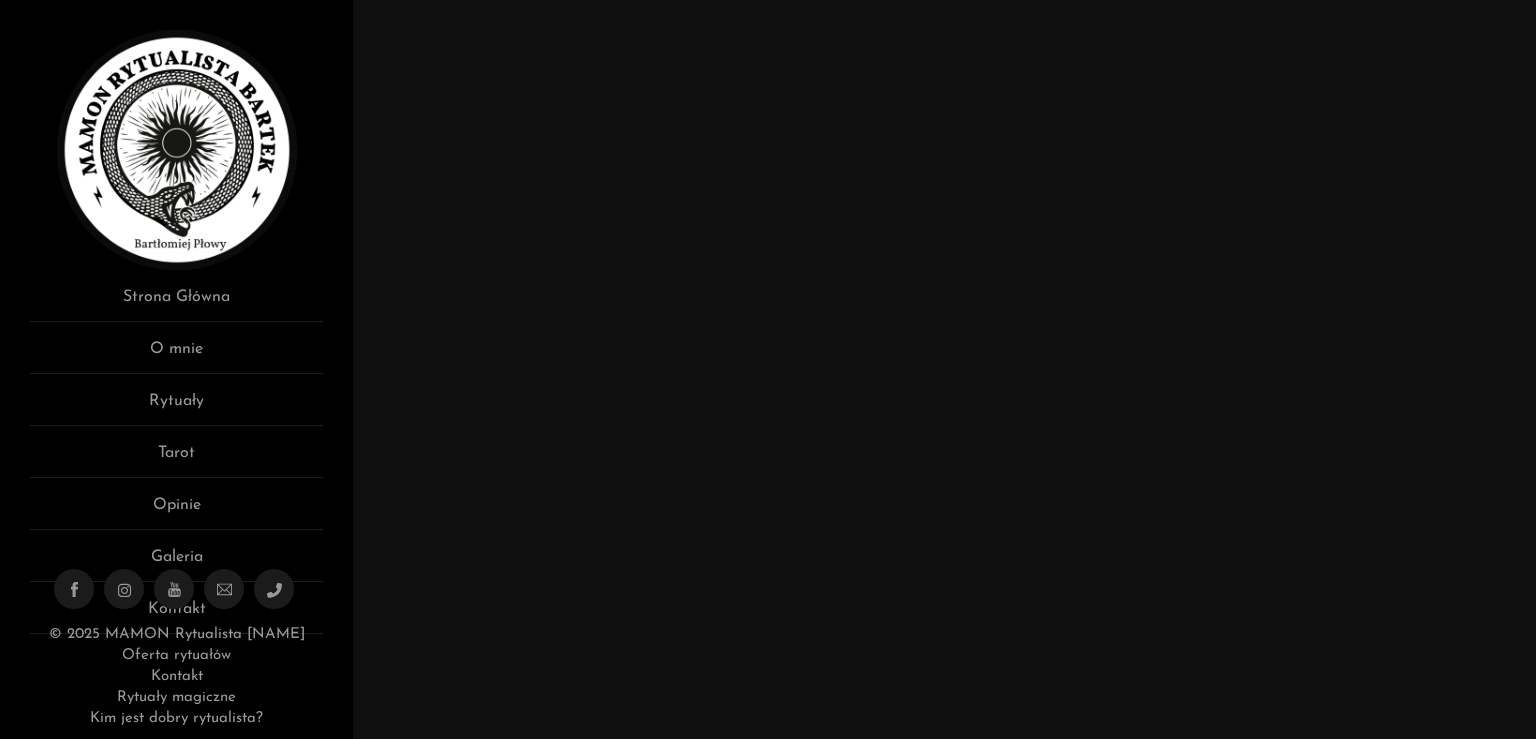scroll, scrollTop: 0, scrollLeft: 0, axis: both 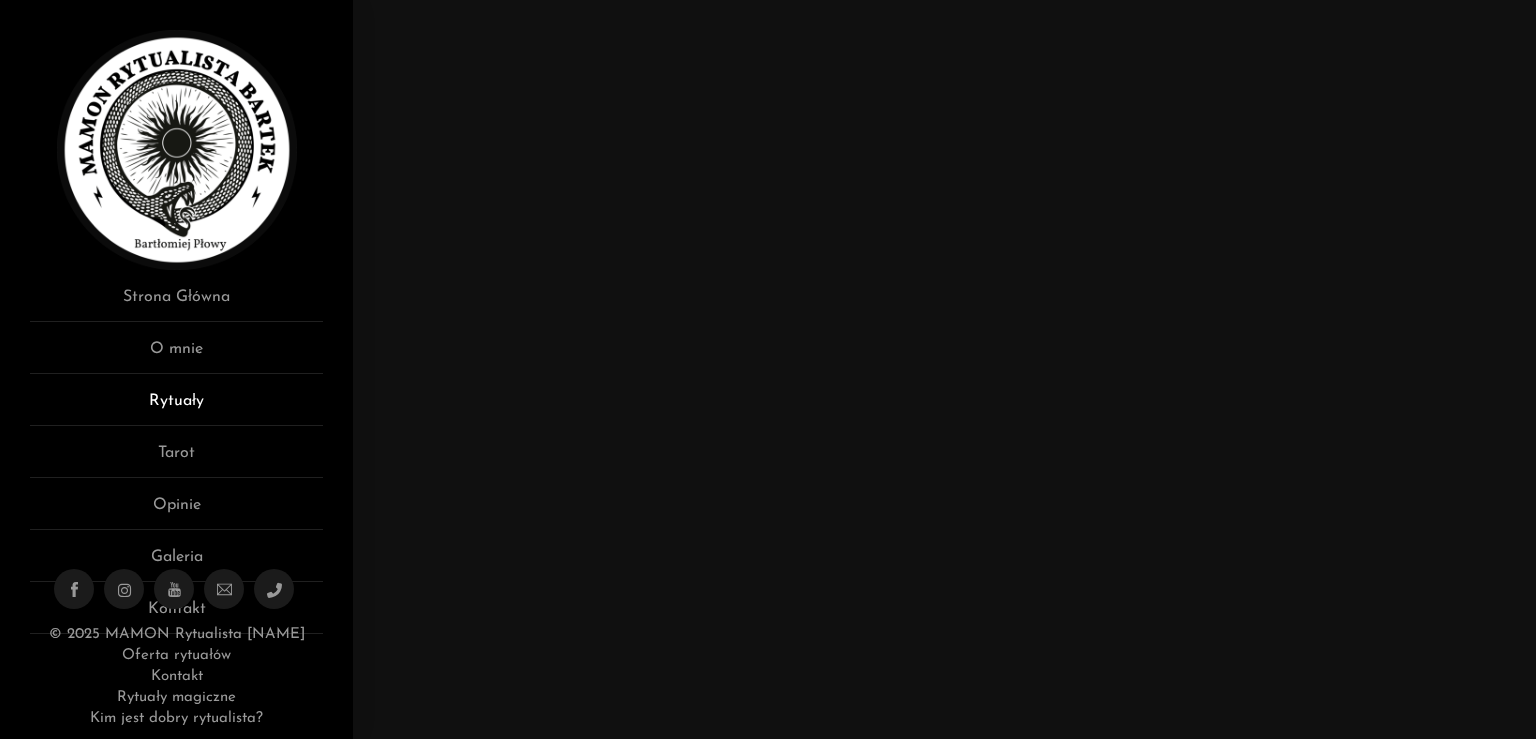 click on "Rytuały" at bounding box center [176, 407] 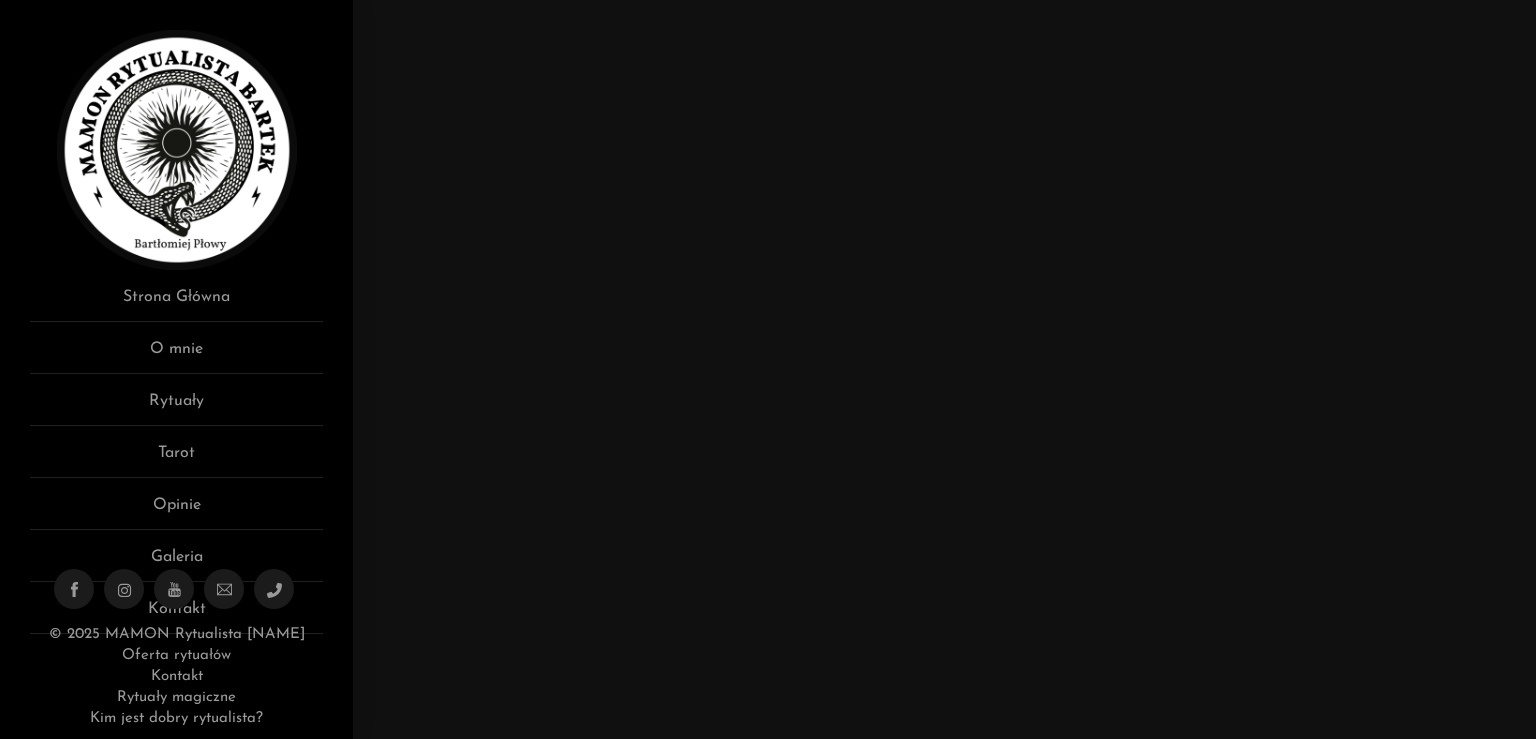 scroll, scrollTop: 0, scrollLeft: 0, axis: both 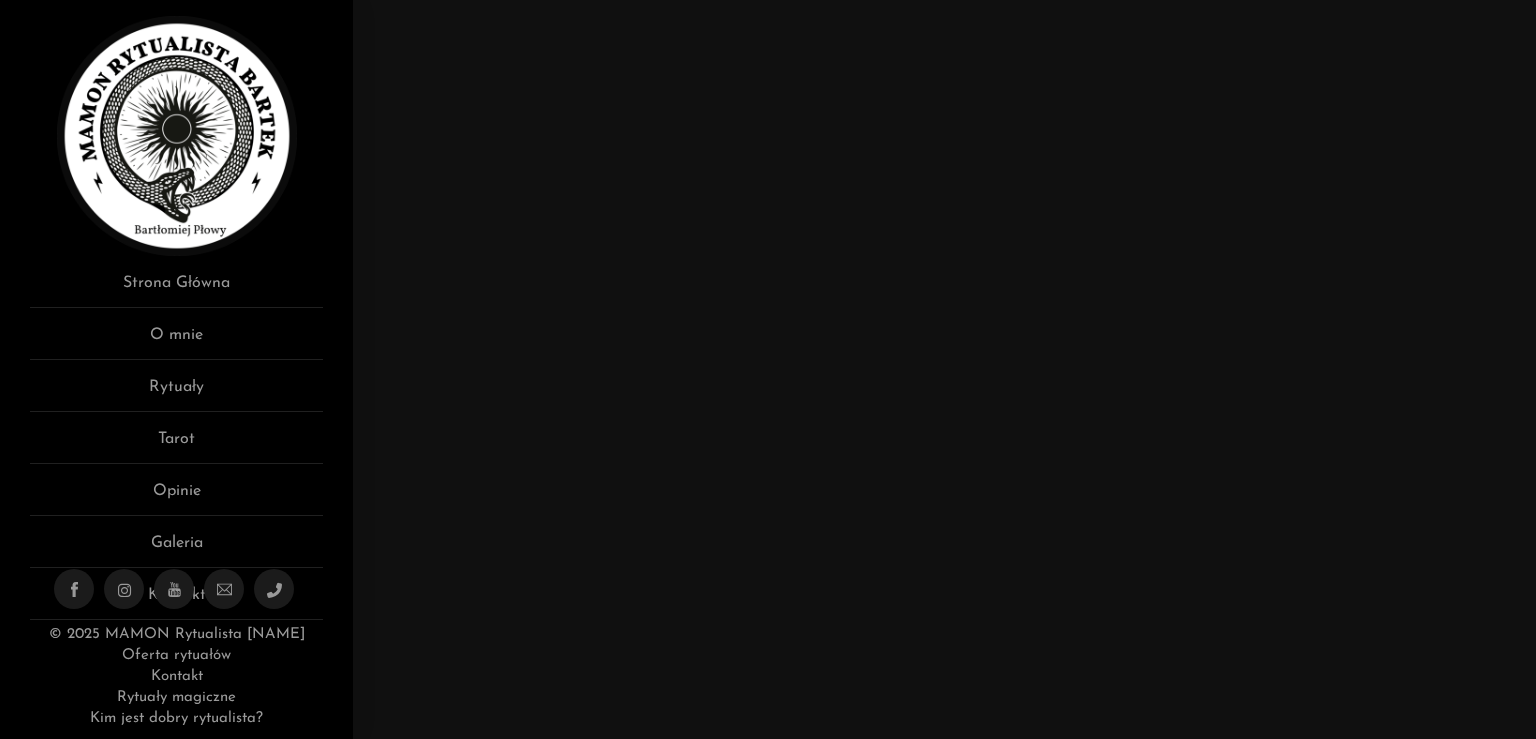 click on "Kontakt" at bounding box center [177, 676] 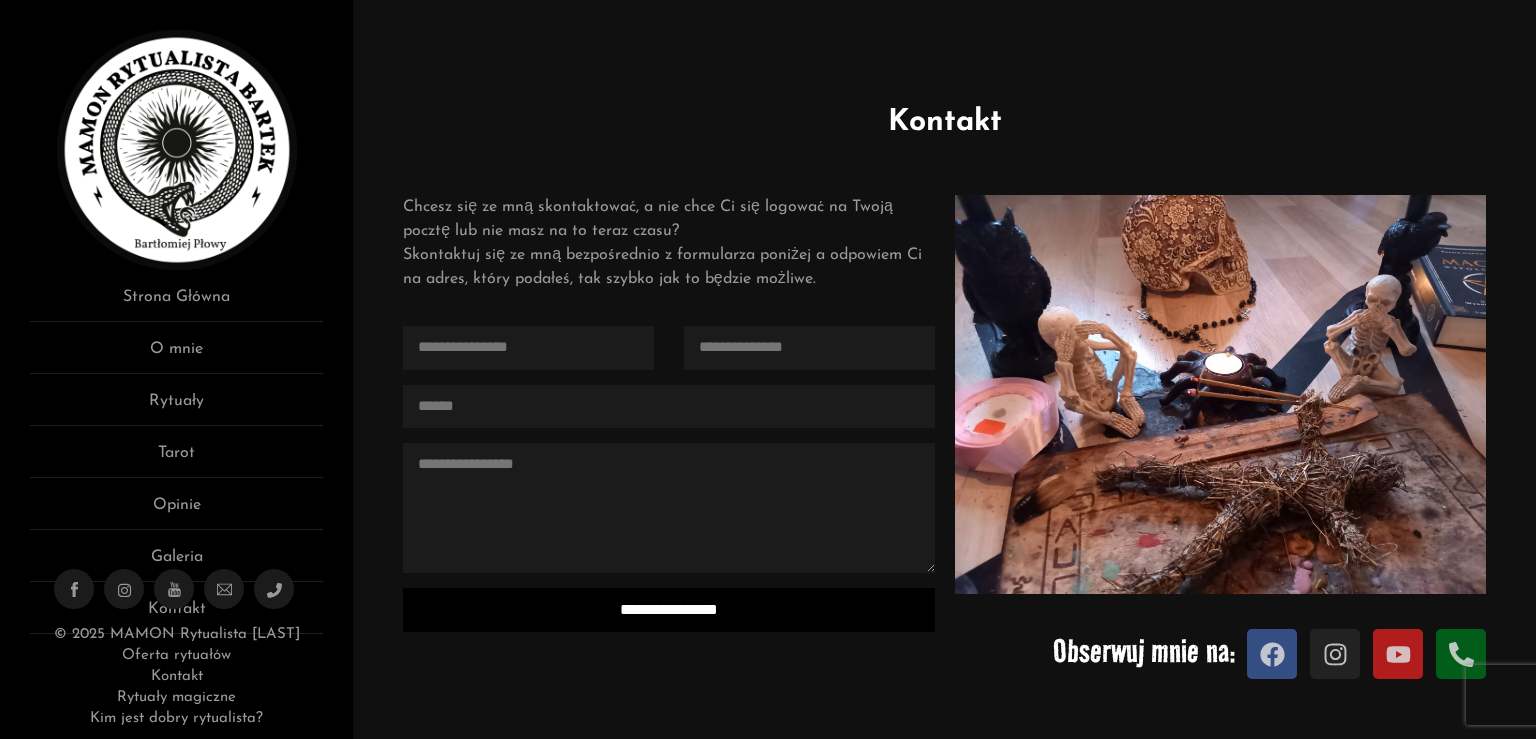 scroll, scrollTop: 415, scrollLeft: 0, axis: vertical 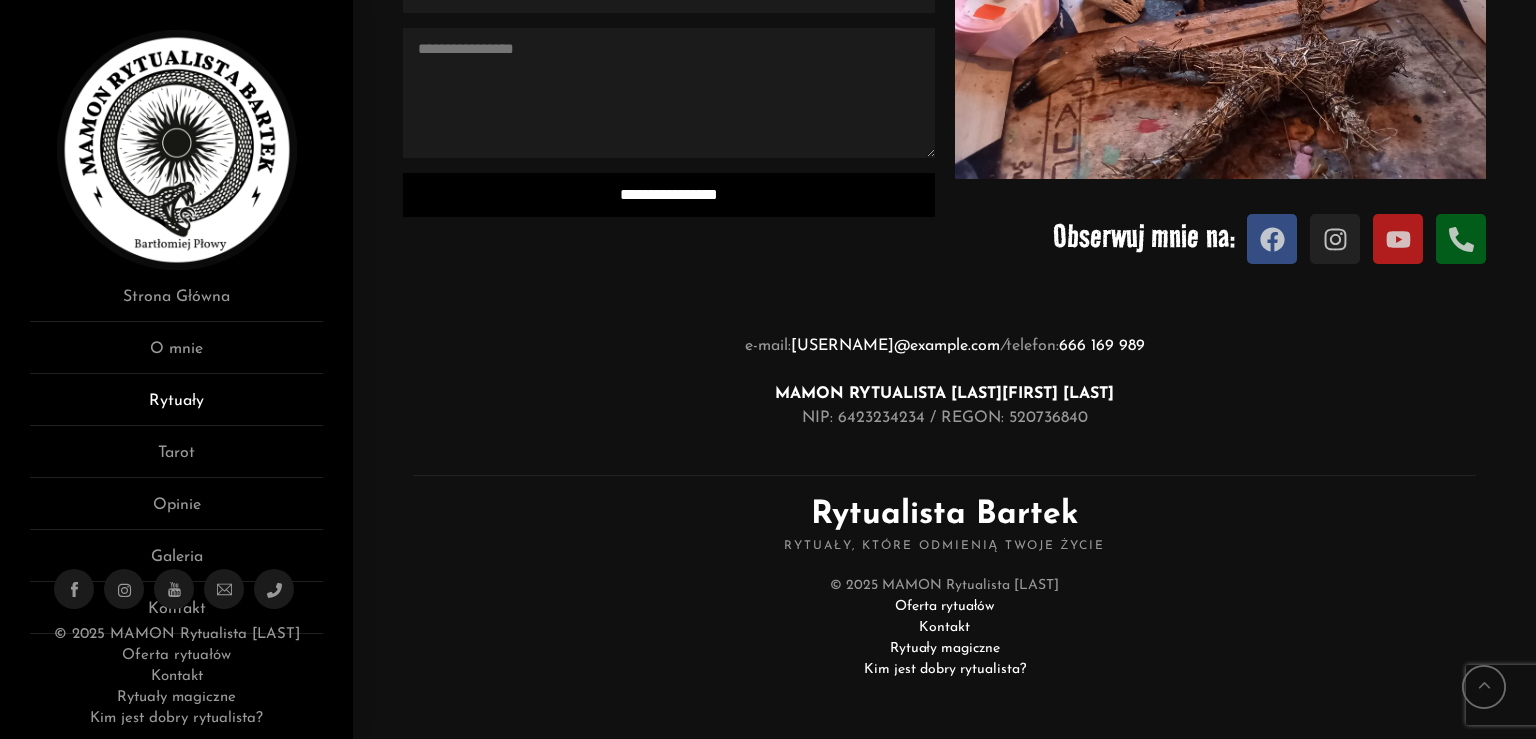 click on "Rytuały" at bounding box center (176, 407) 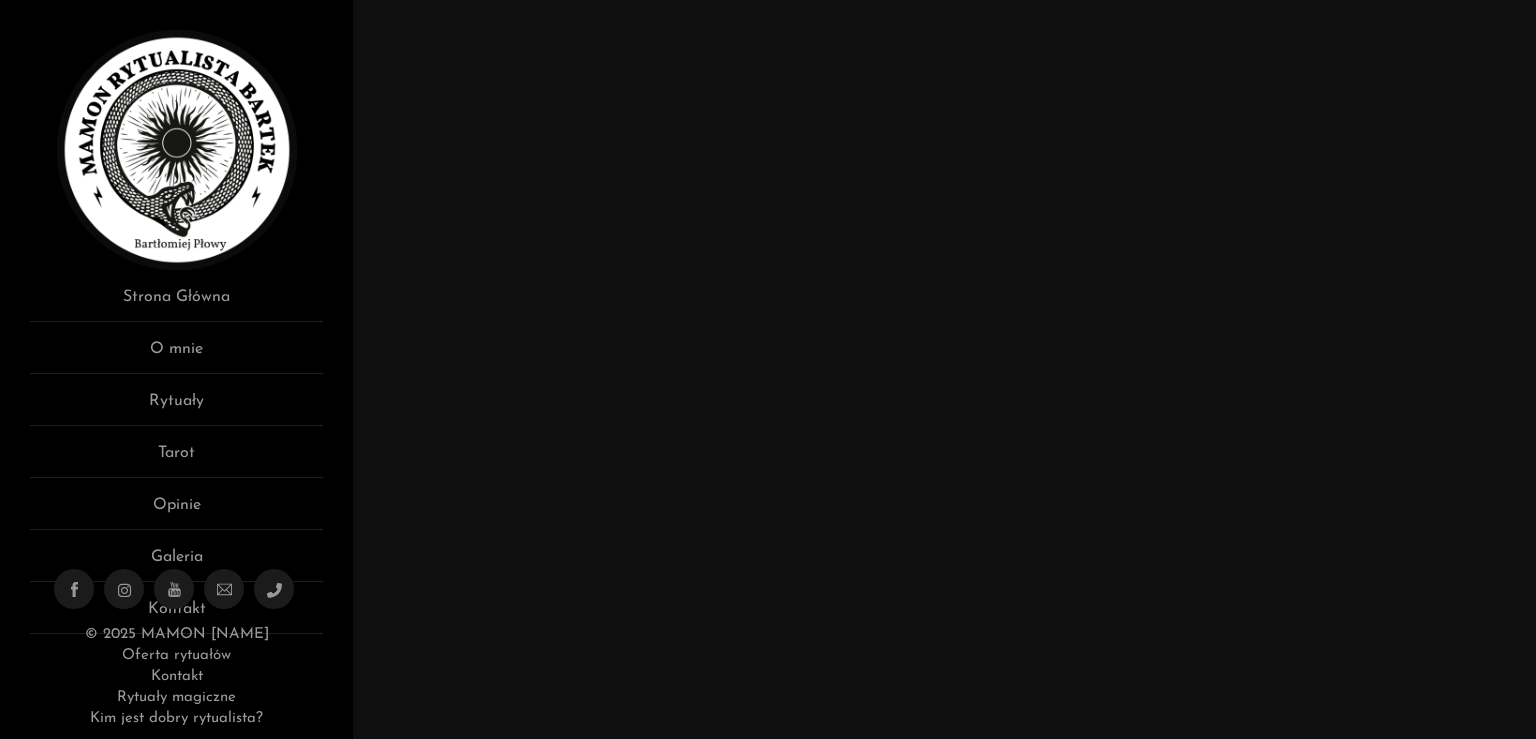 scroll, scrollTop: 0, scrollLeft: 0, axis: both 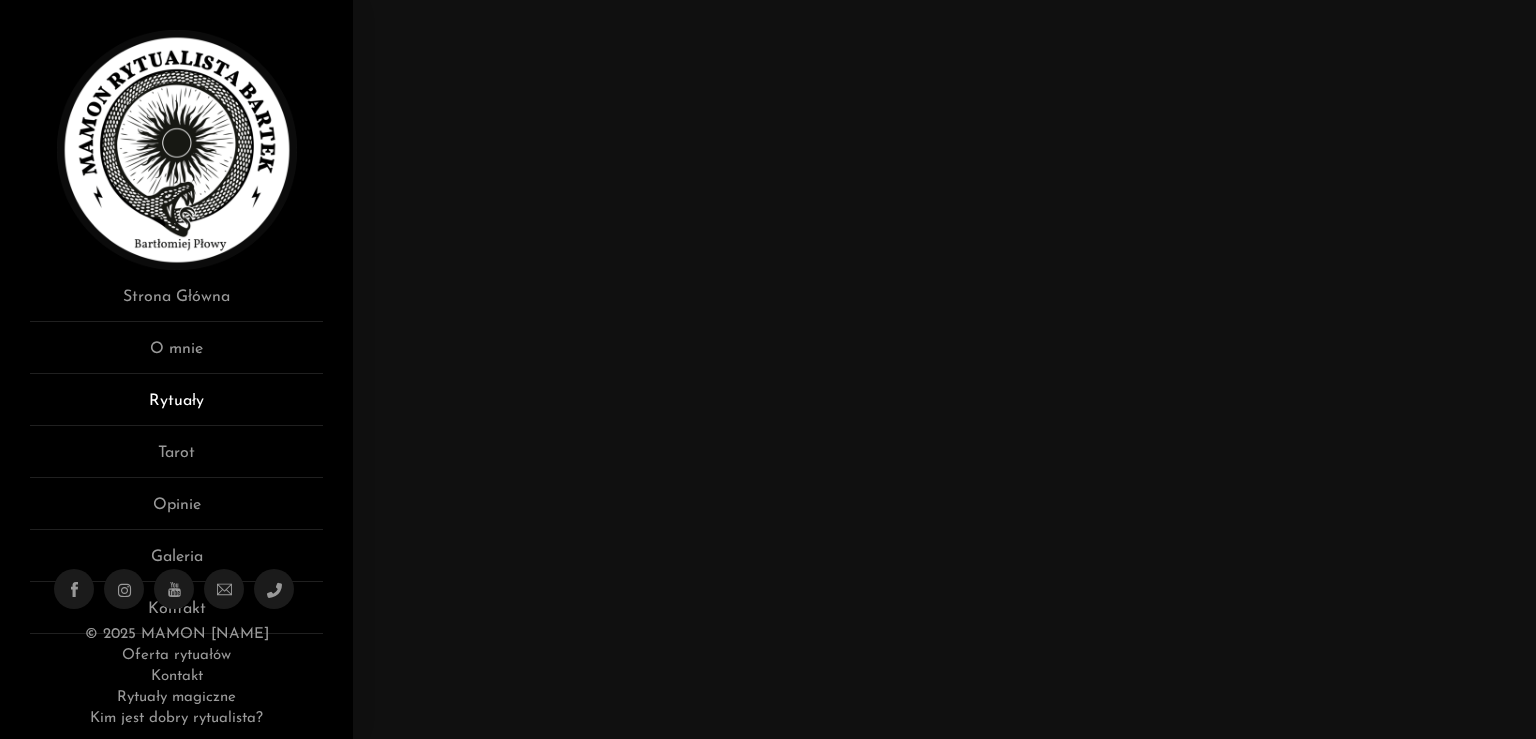 click on "Rytuały" at bounding box center (176, 407) 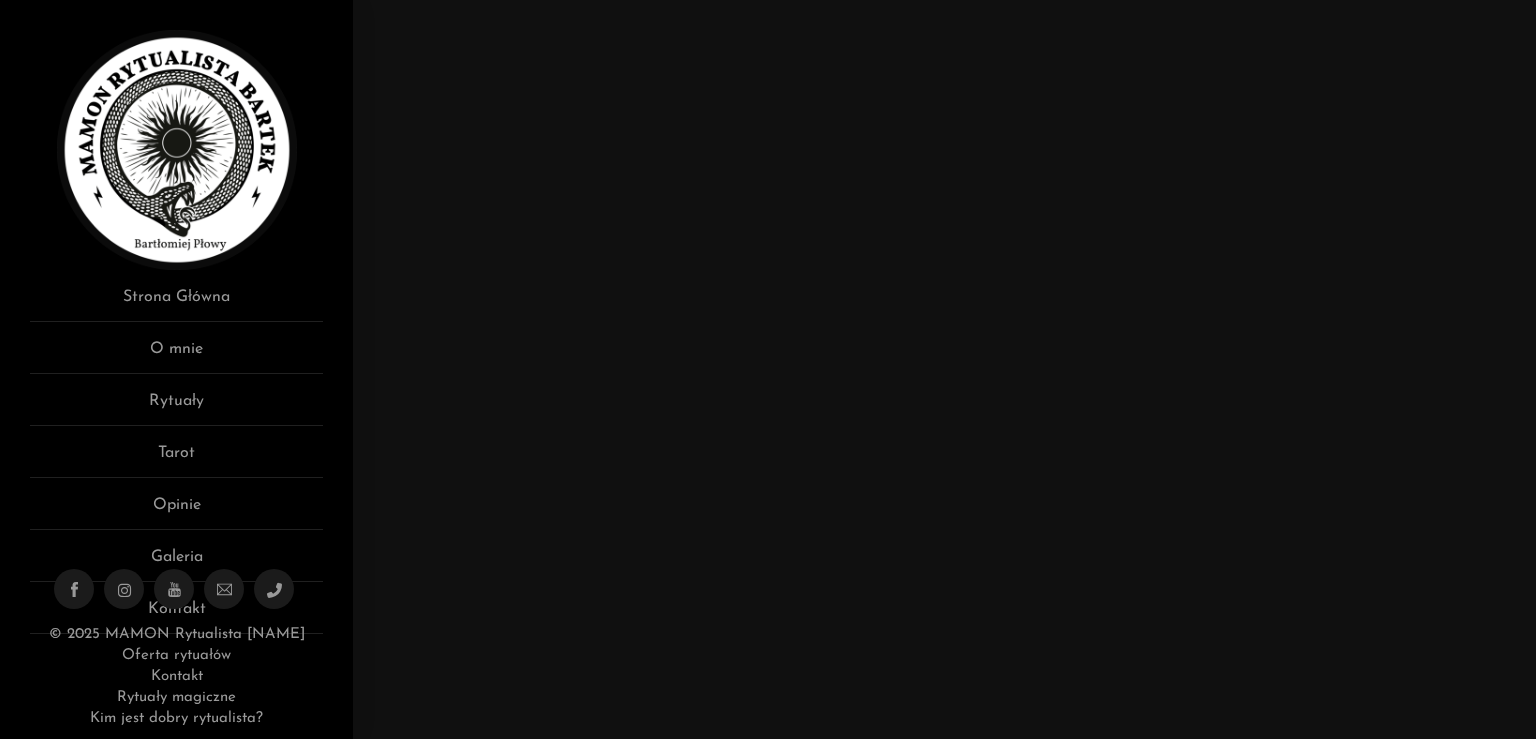 scroll, scrollTop: 0, scrollLeft: 0, axis: both 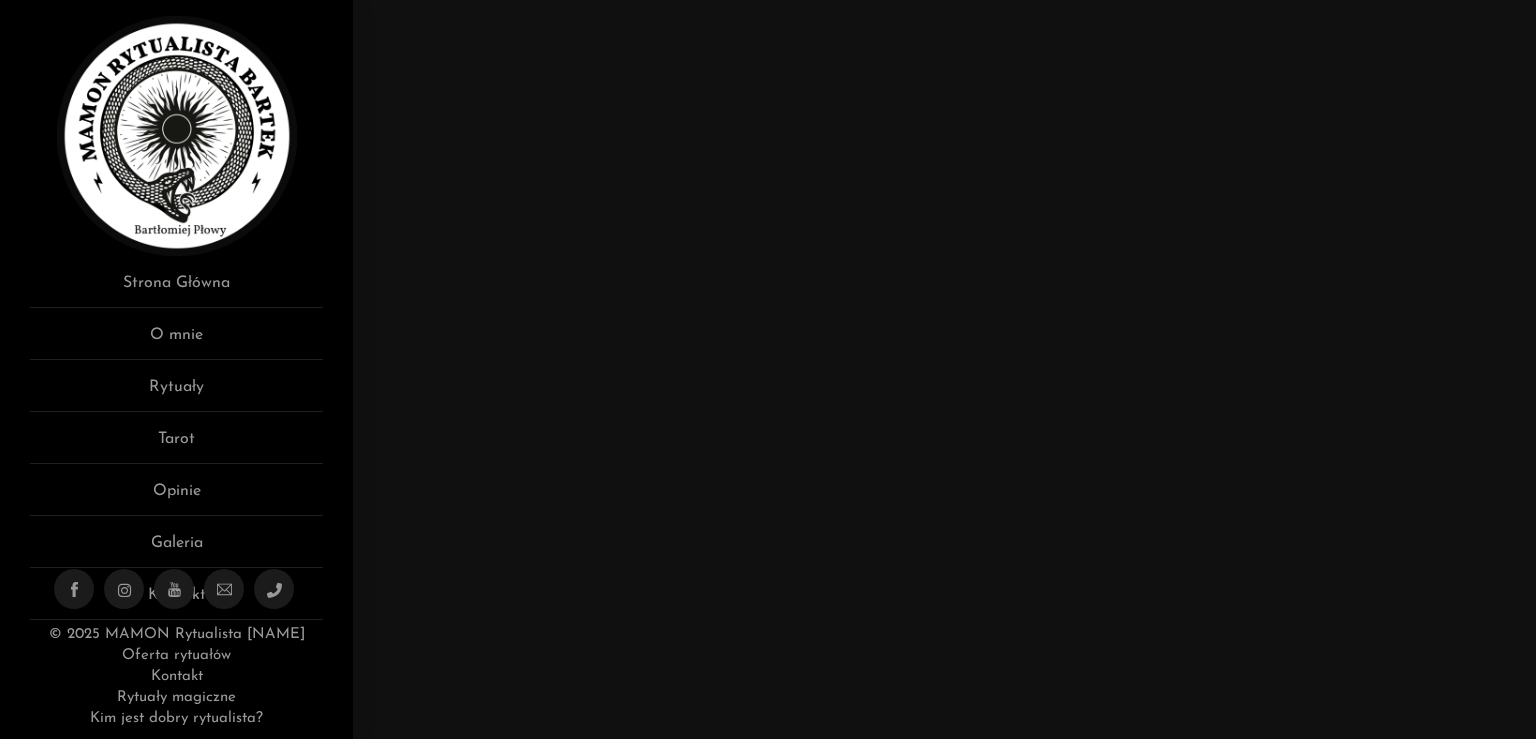 click at bounding box center (176, 589) 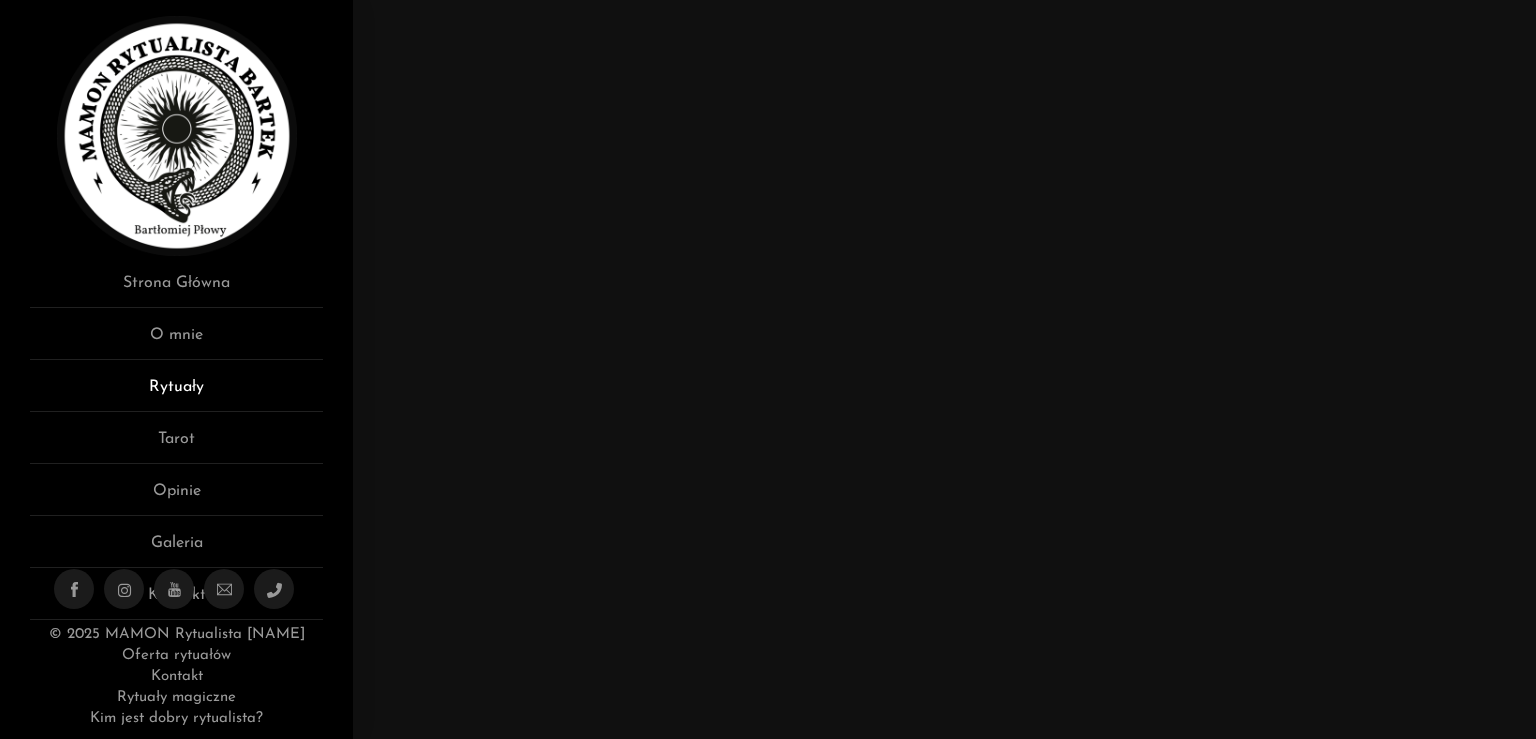 click on "Rytuały" at bounding box center [176, 393] 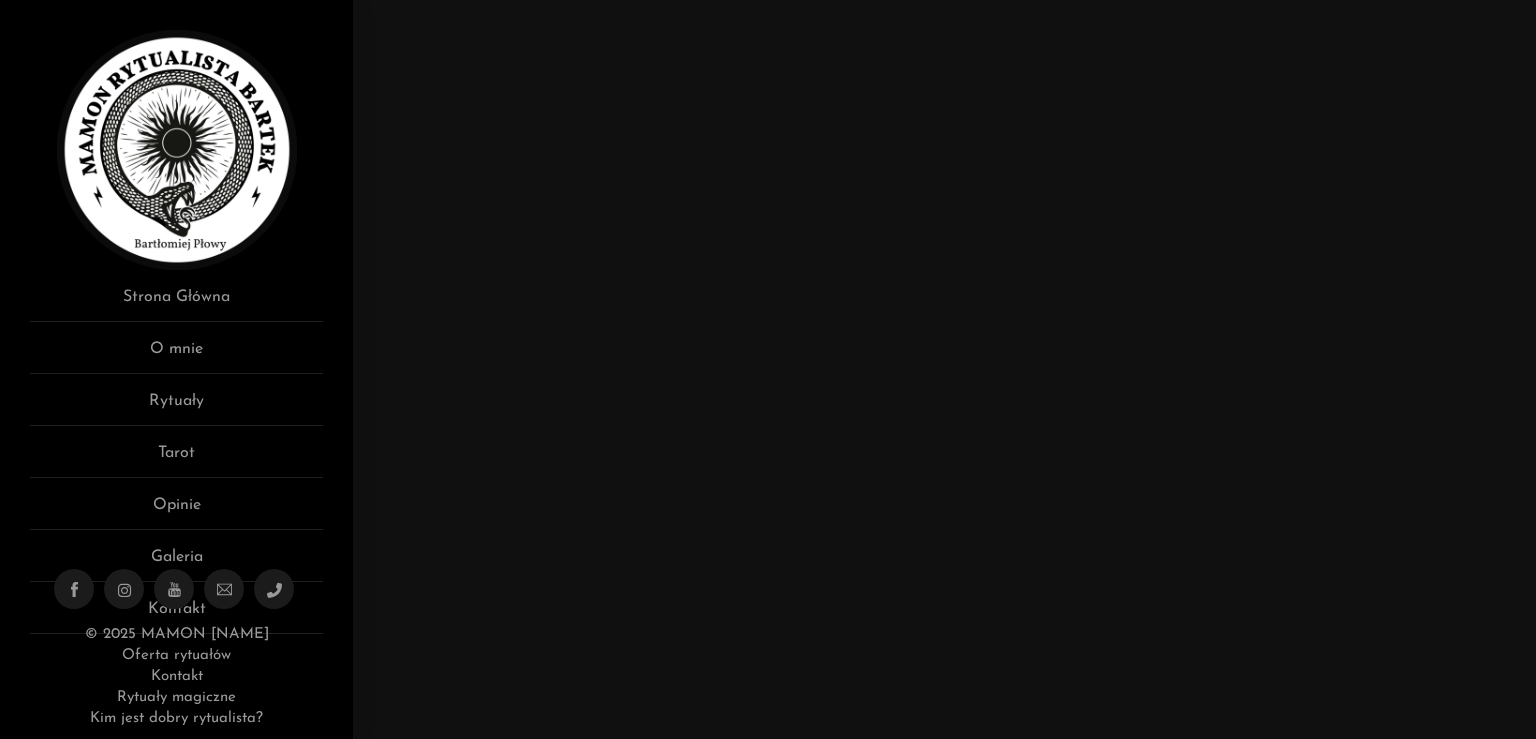 scroll, scrollTop: 0, scrollLeft: 0, axis: both 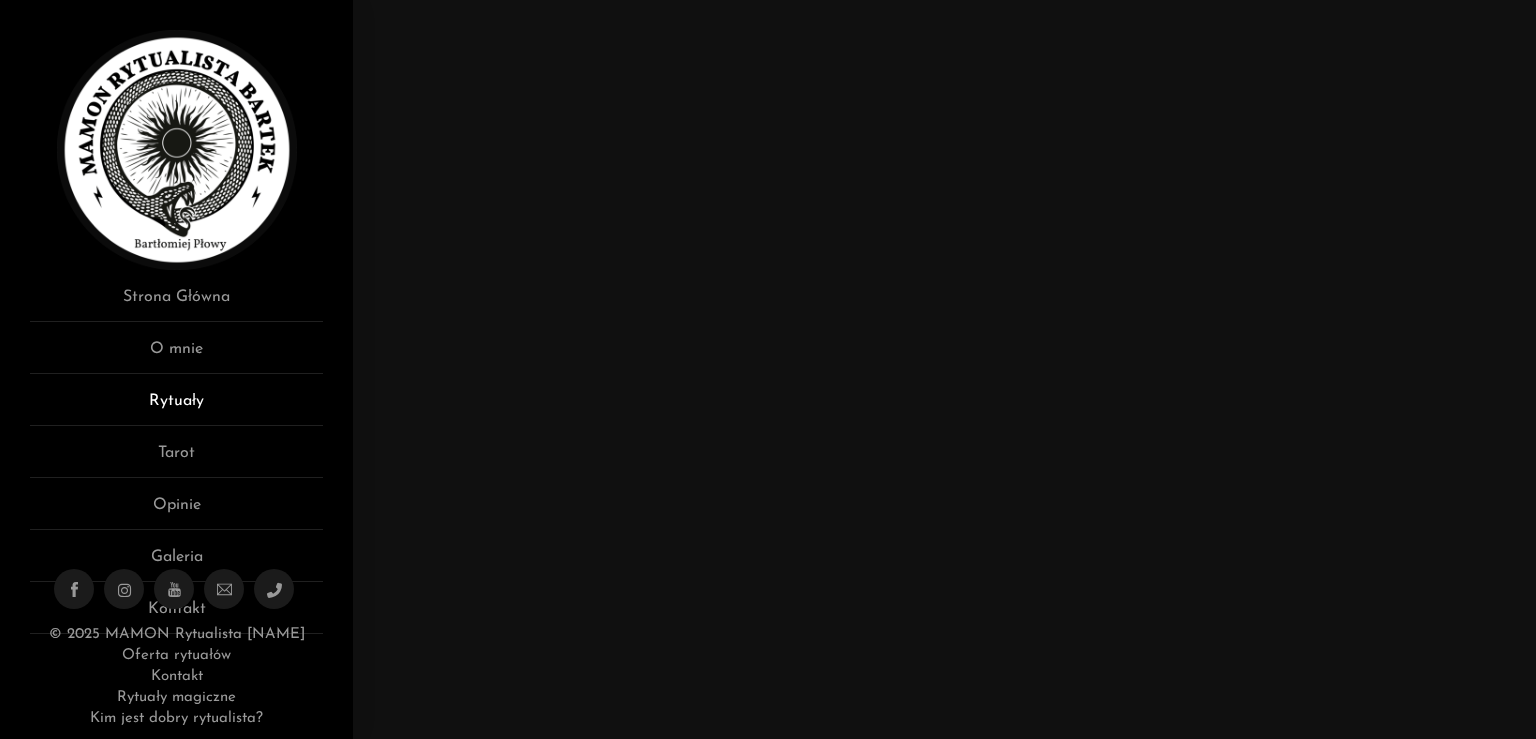 click on "Rytuały" at bounding box center [176, 407] 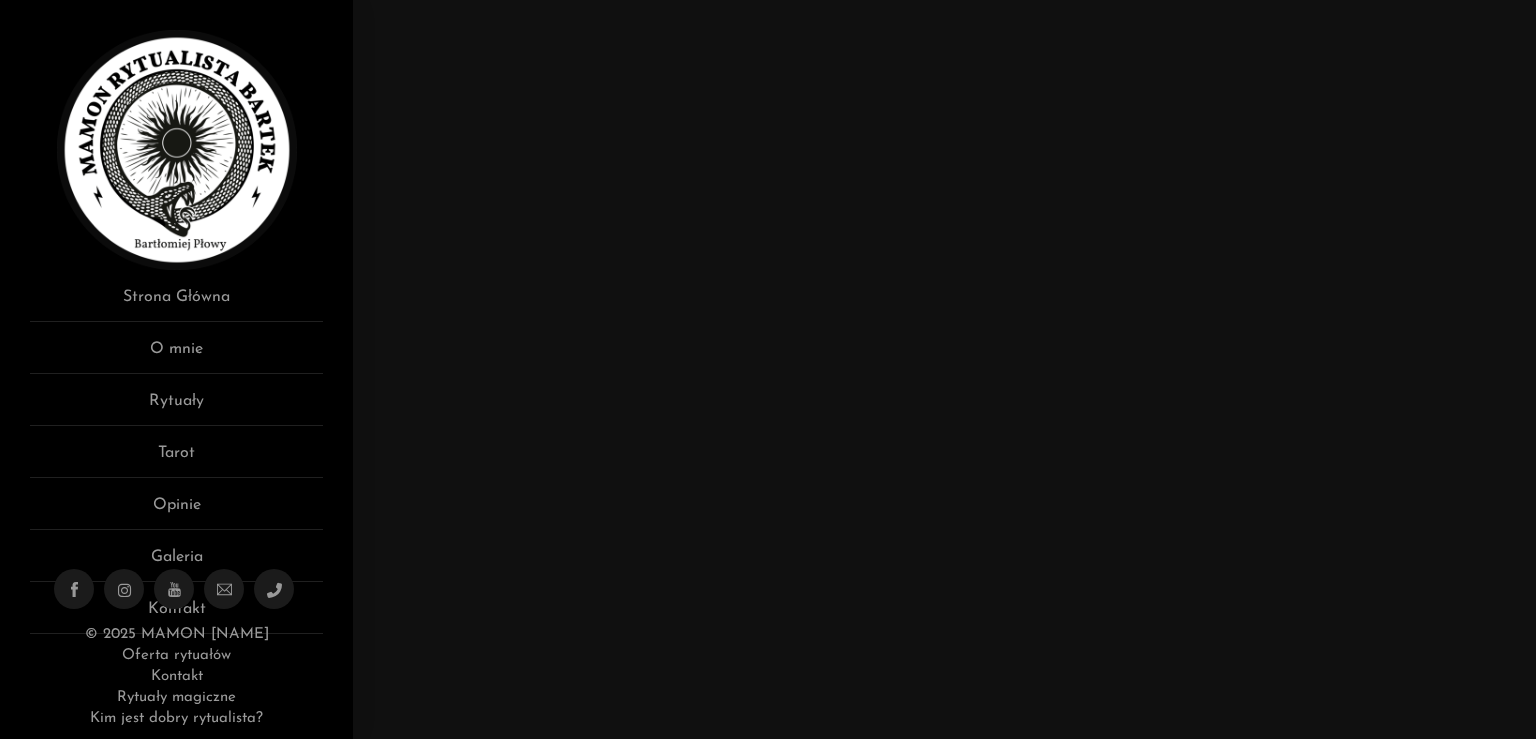 scroll, scrollTop: 0, scrollLeft: 0, axis: both 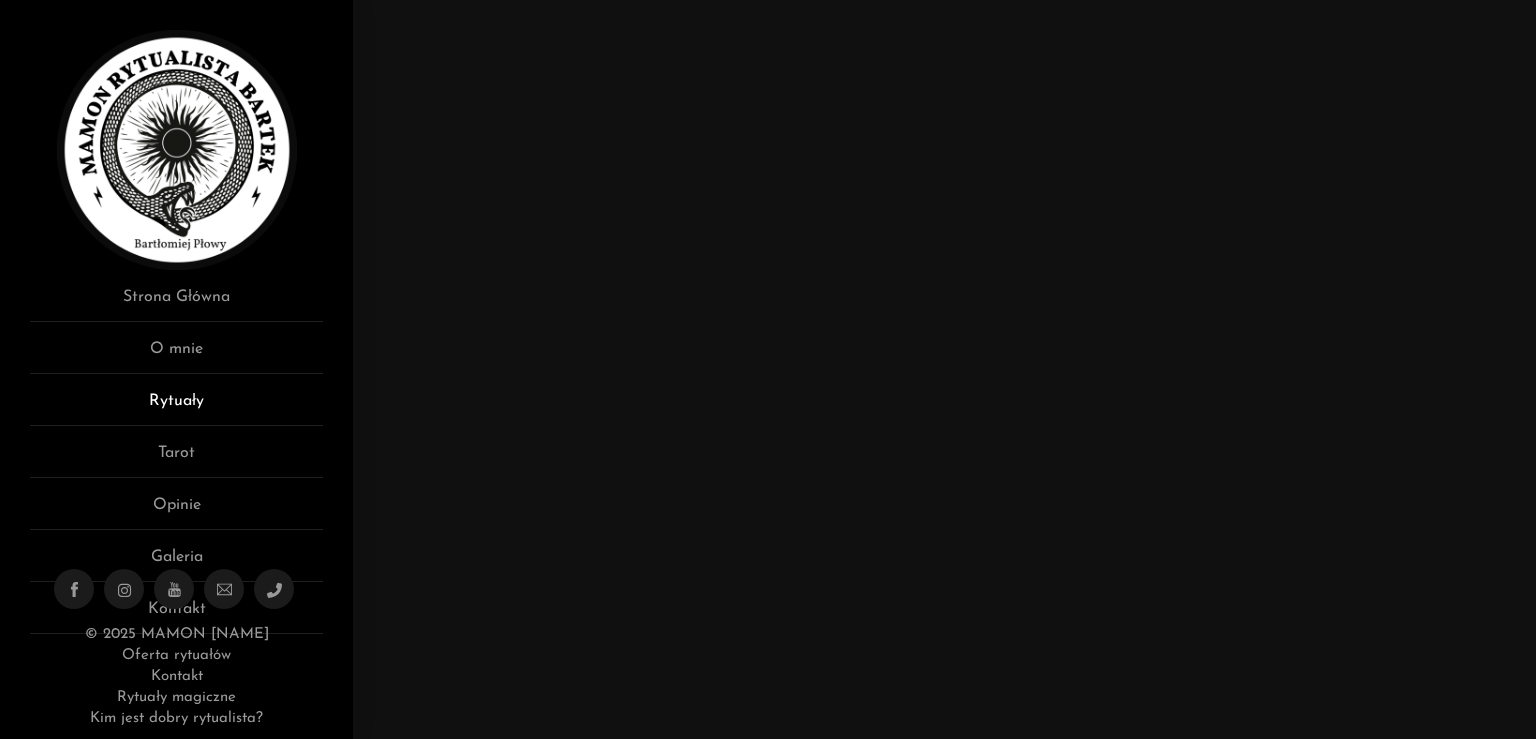 click on "Rytuały" at bounding box center (176, 407) 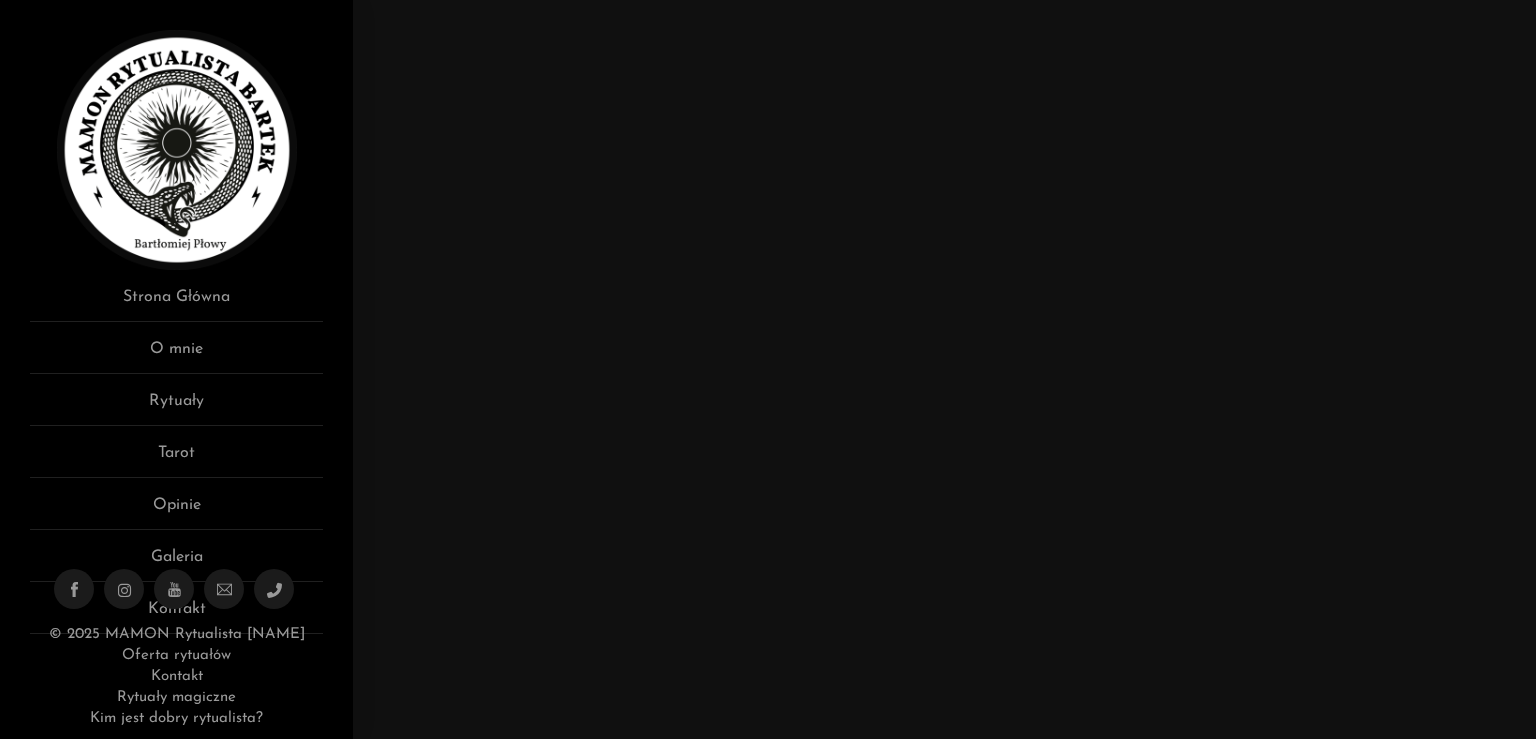 scroll, scrollTop: 0, scrollLeft: 0, axis: both 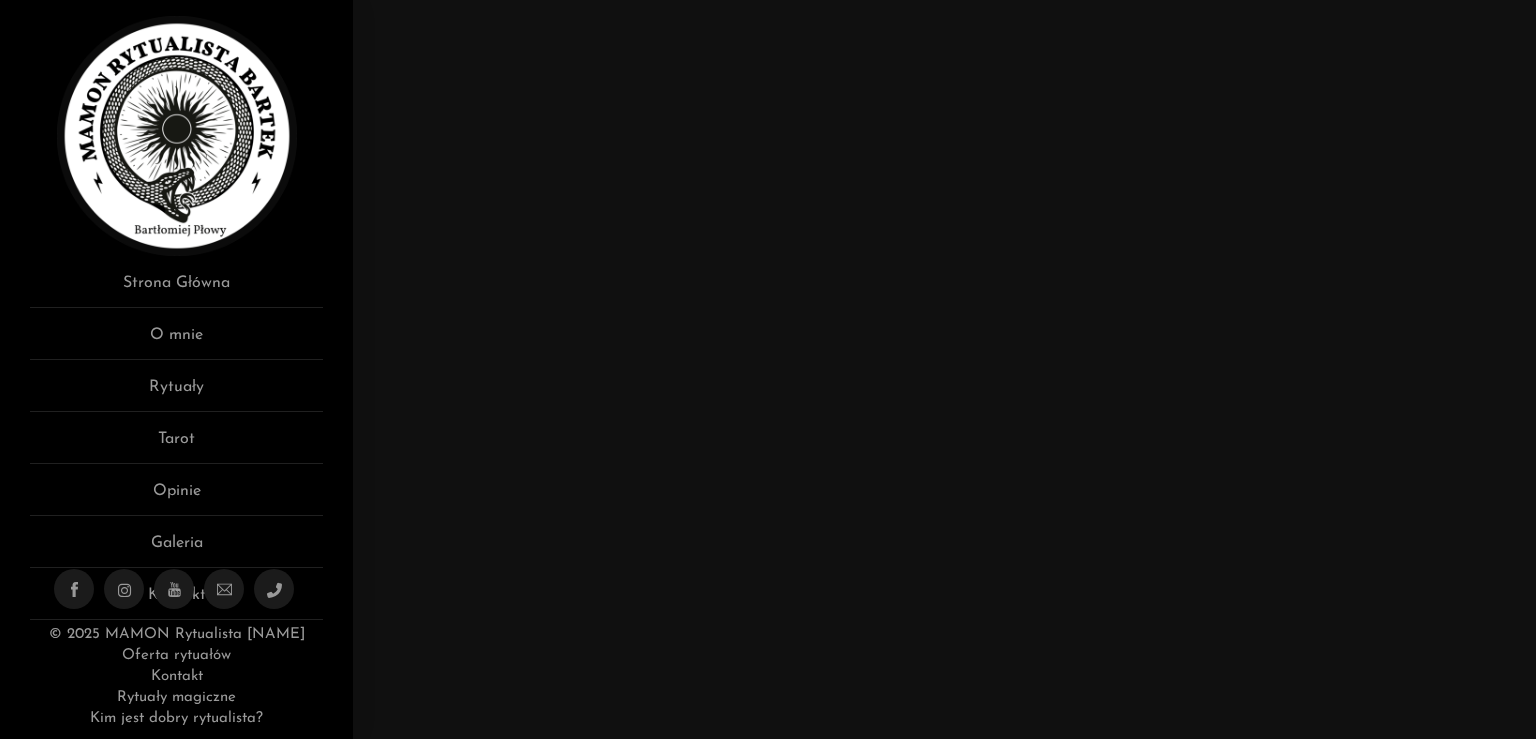 click at bounding box center (176, 589) 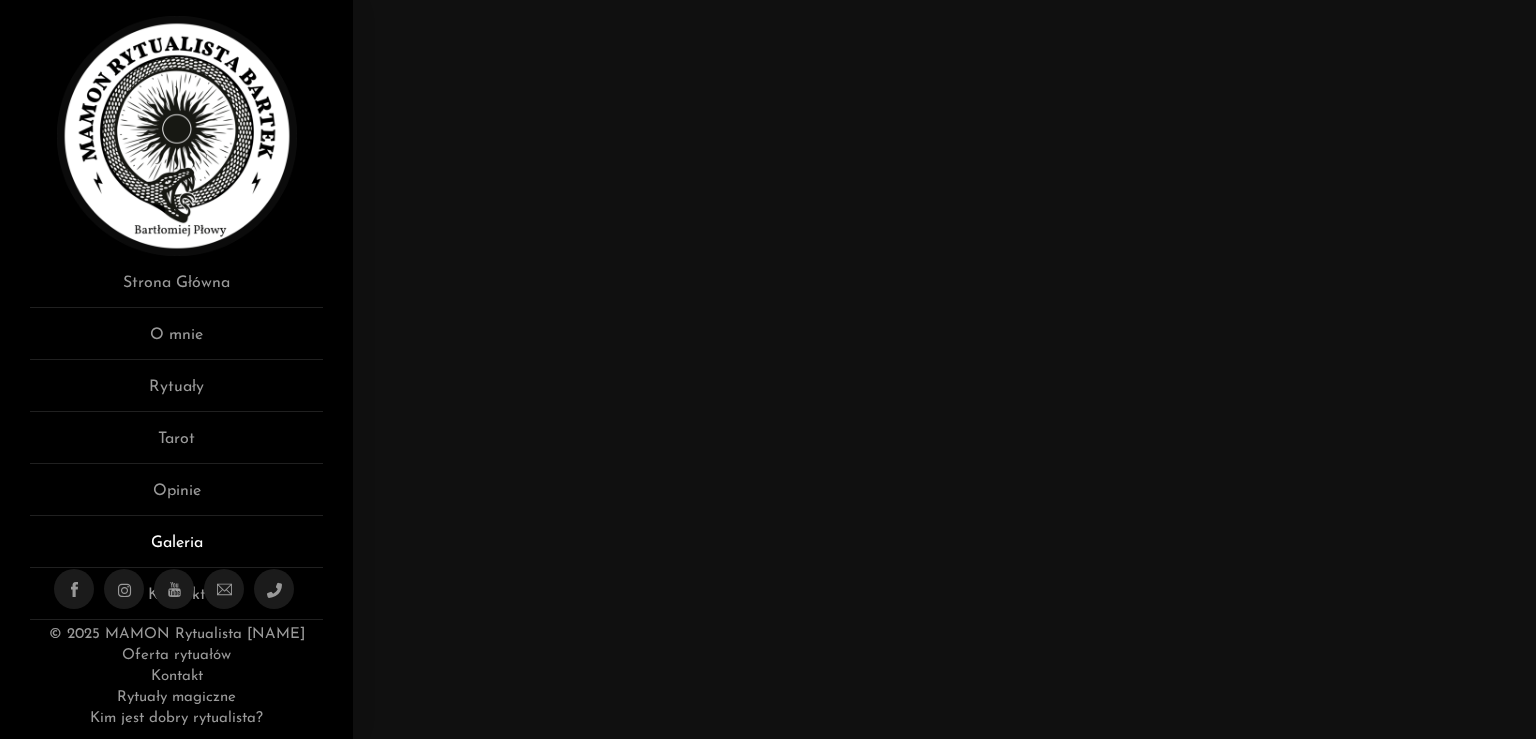 click on "Galeria" at bounding box center (176, 549) 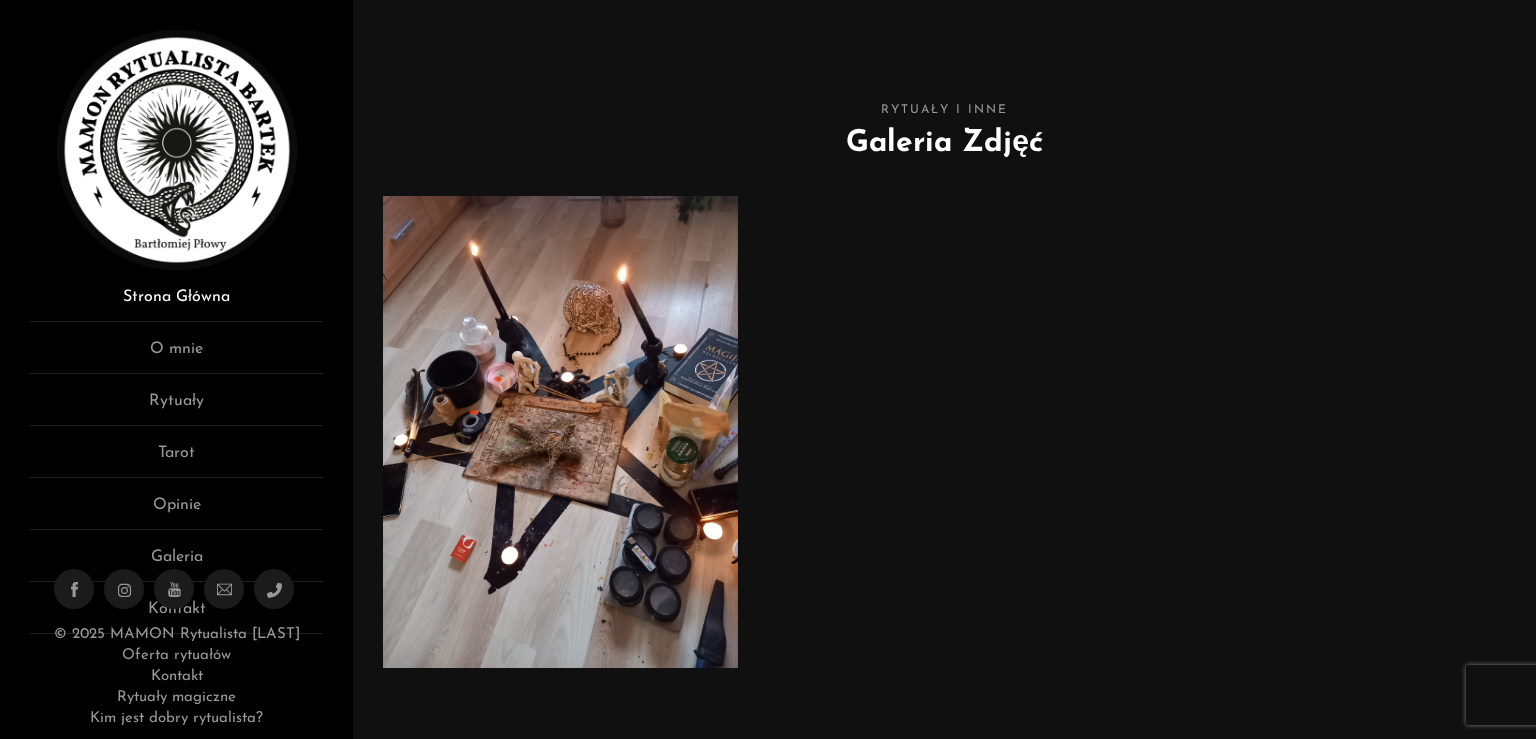 scroll, scrollTop: 0, scrollLeft: 0, axis: both 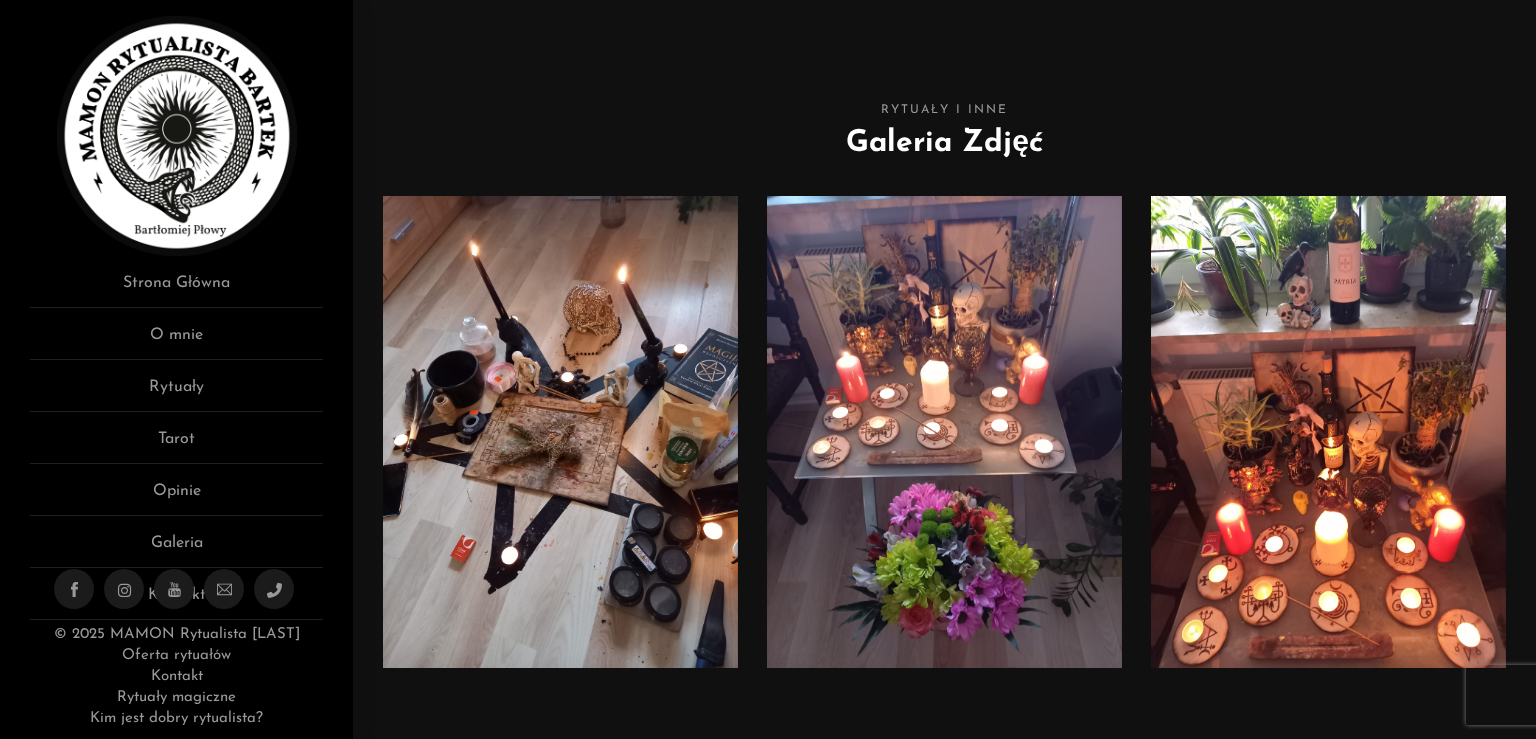 click at bounding box center [176, 589] 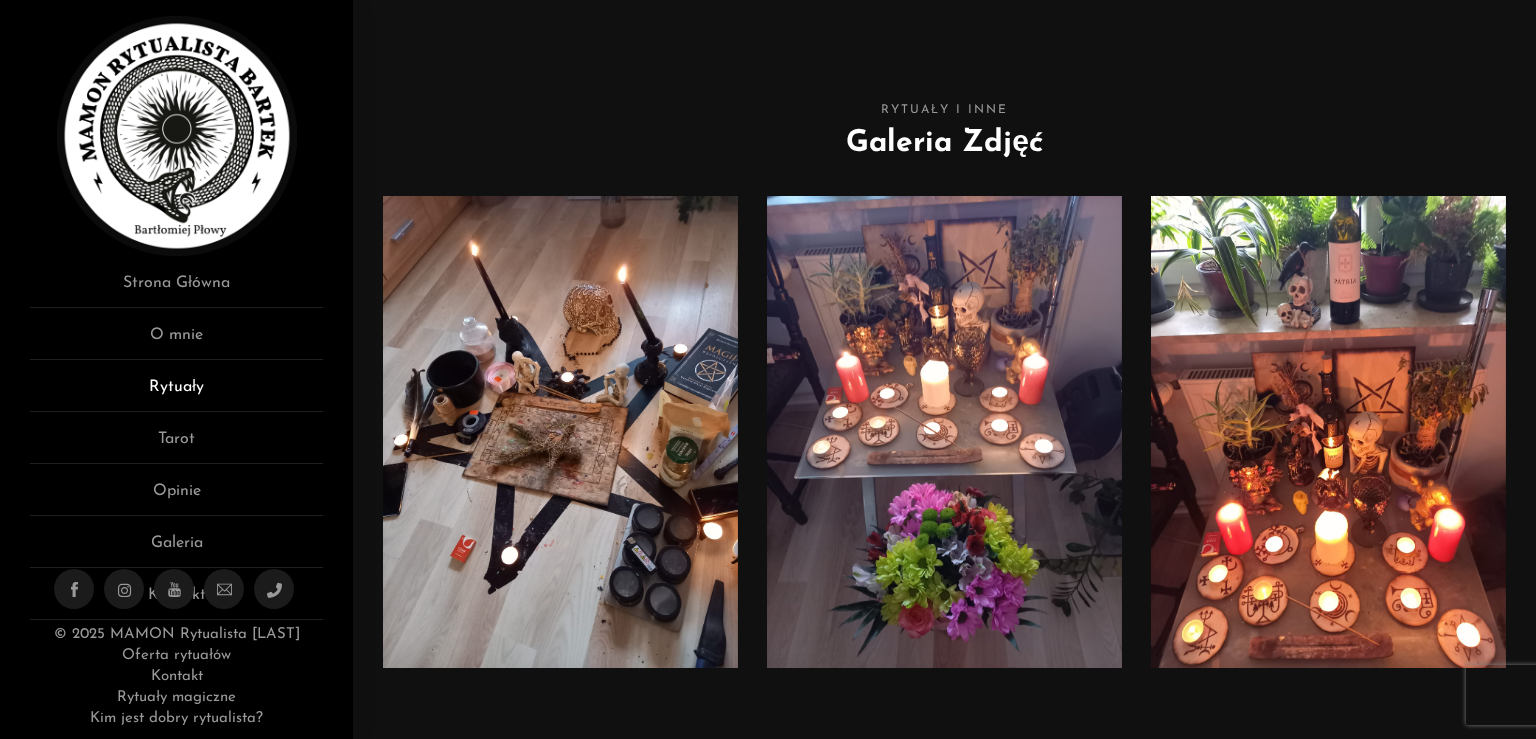 click on "Rytuały" at bounding box center (176, 393) 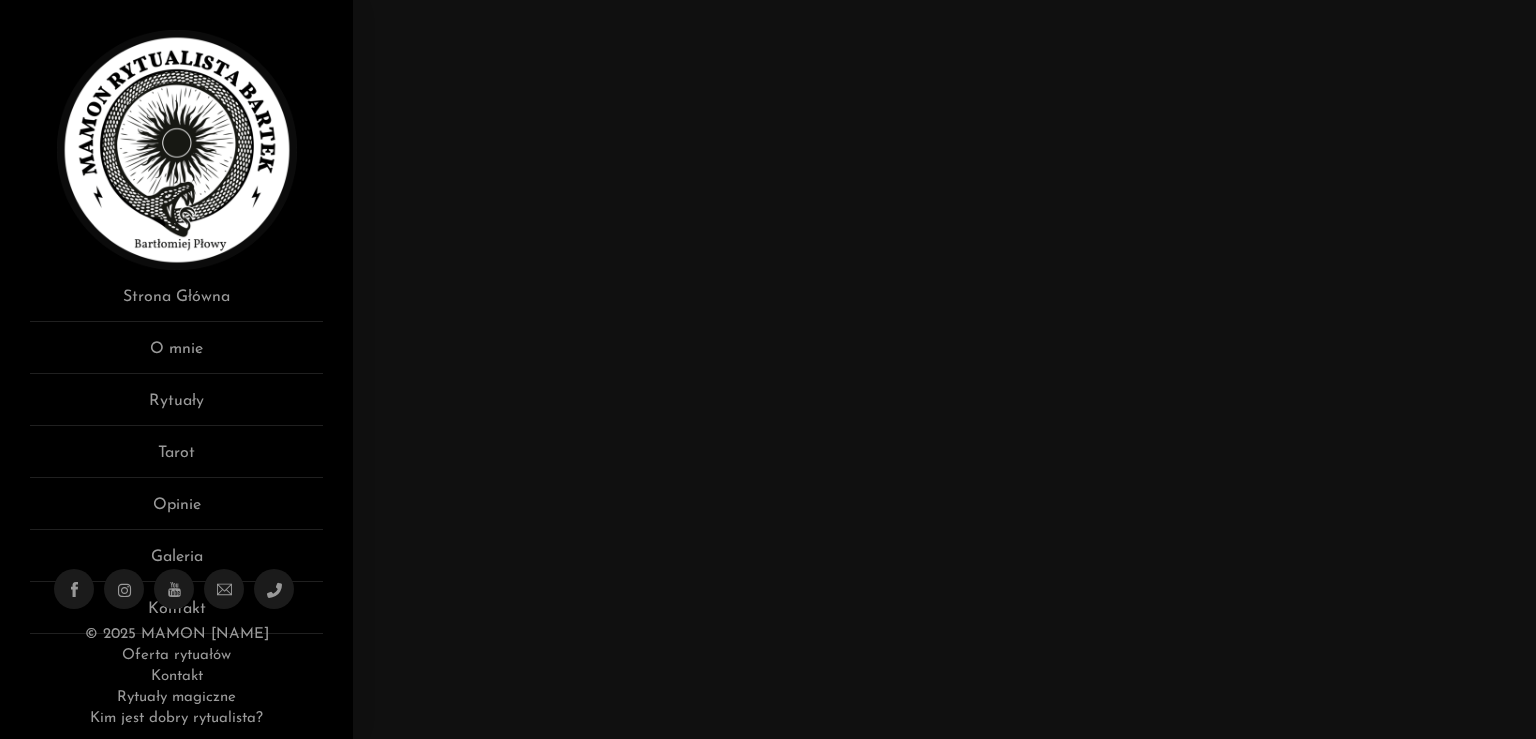 scroll, scrollTop: 0, scrollLeft: 0, axis: both 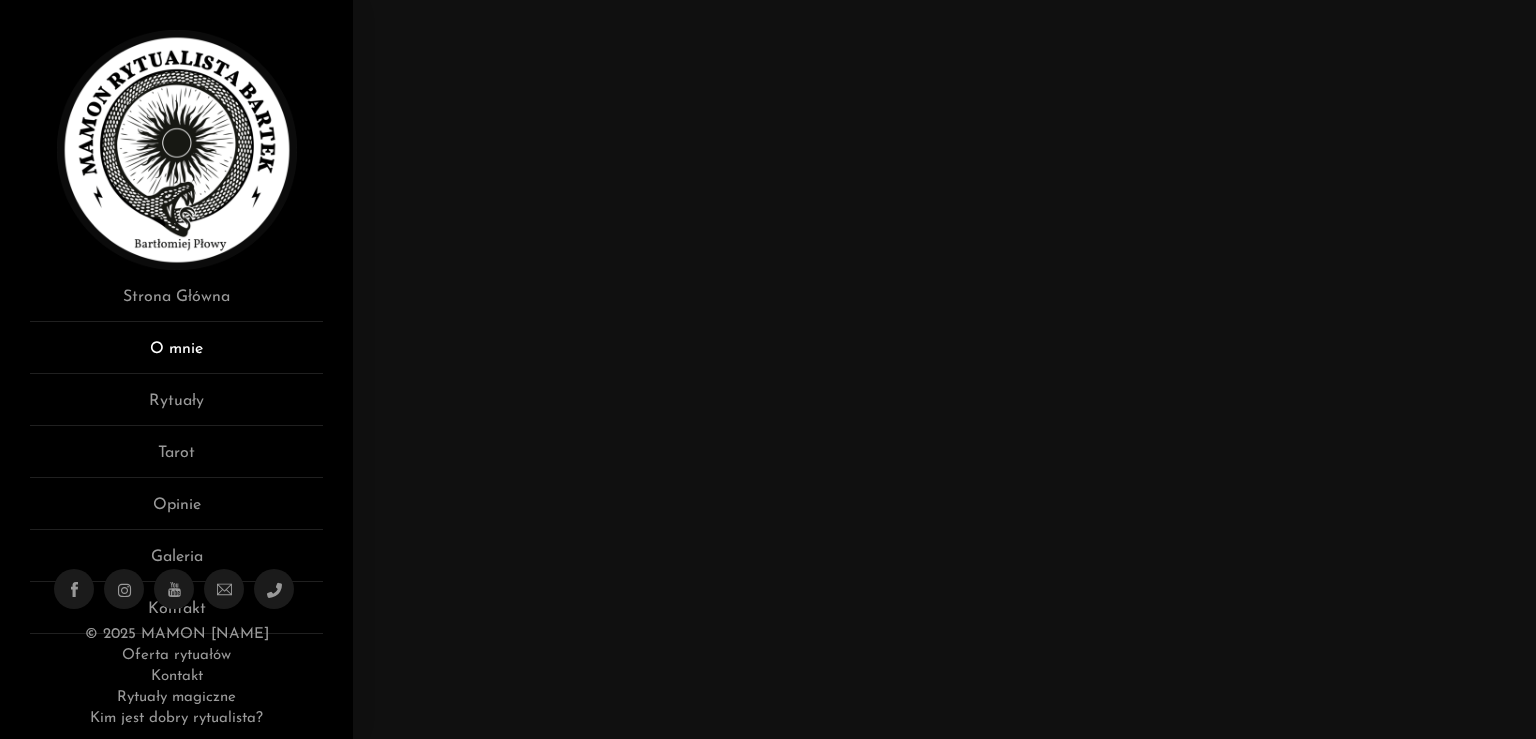 click on "O mnie" at bounding box center [176, 355] 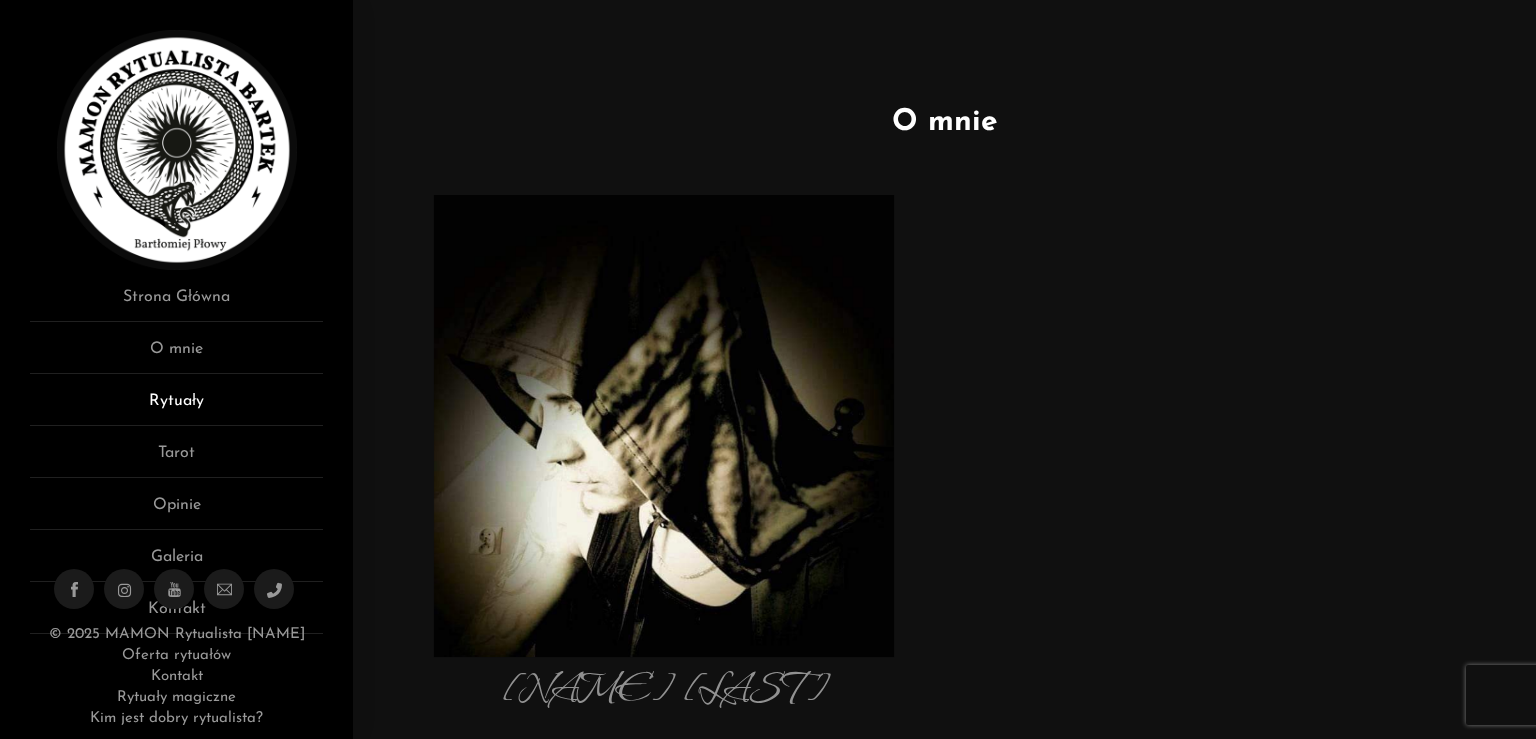 scroll, scrollTop: 0, scrollLeft: 0, axis: both 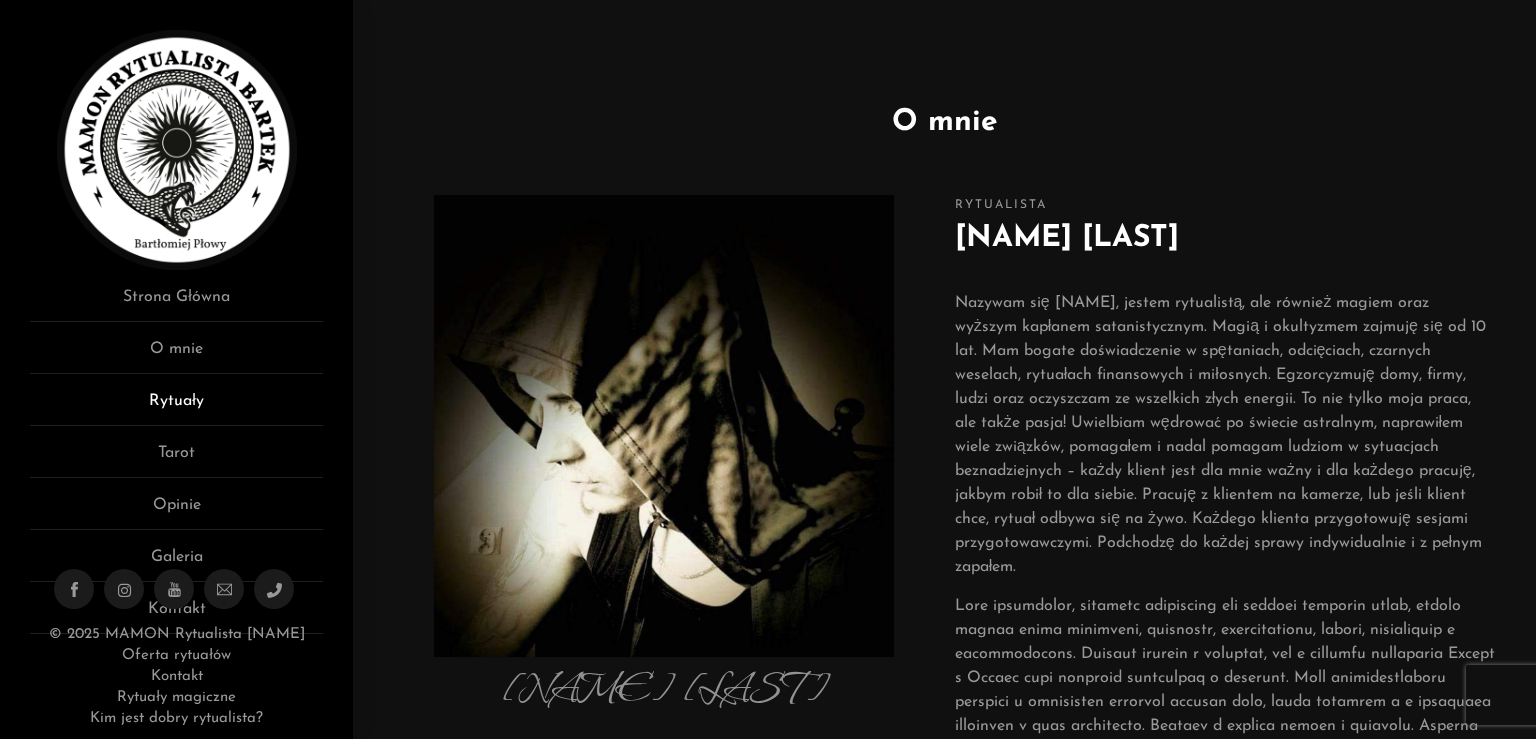 click on "Rytuały" at bounding box center (176, 407) 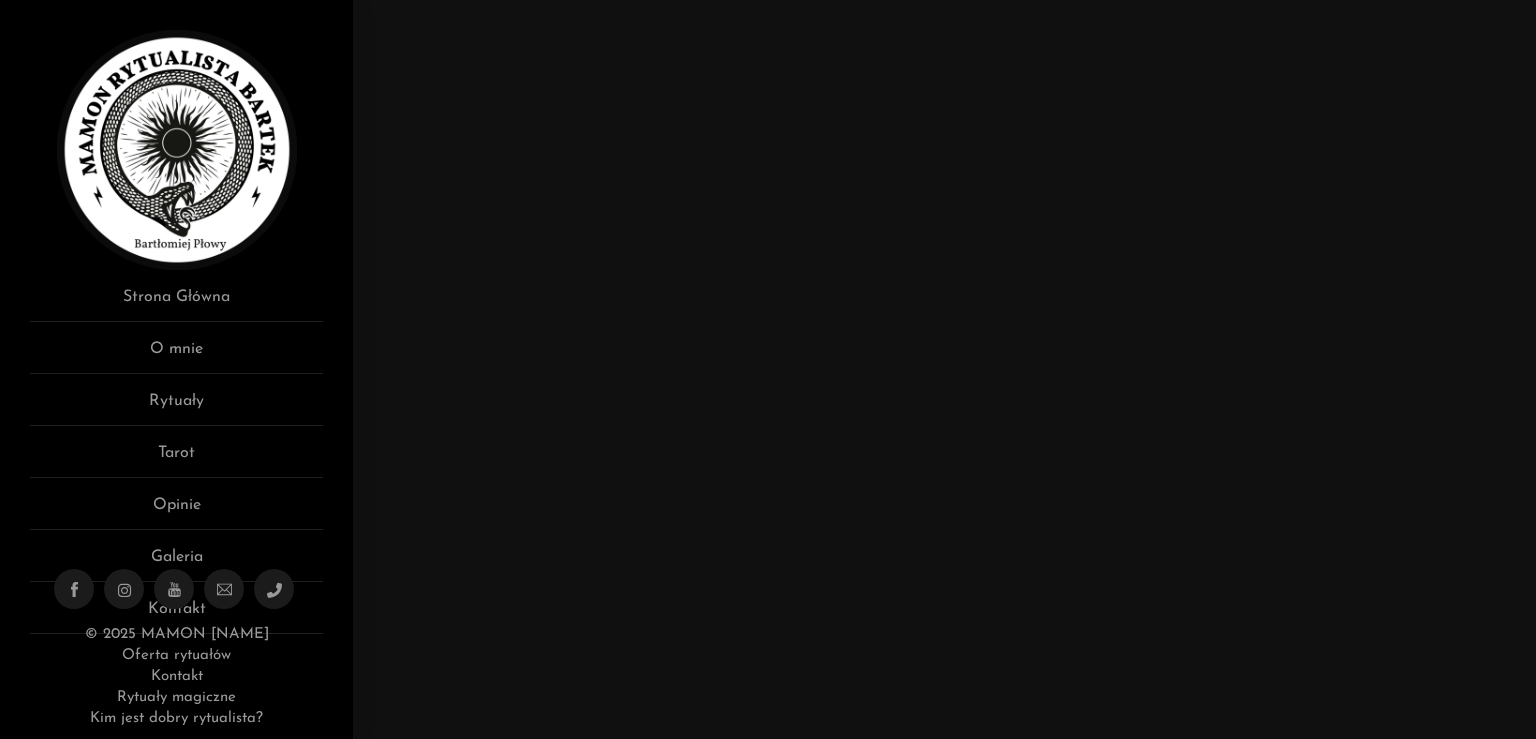 scroll, scrollTop: 0, scrollLeft: 0, axis: both 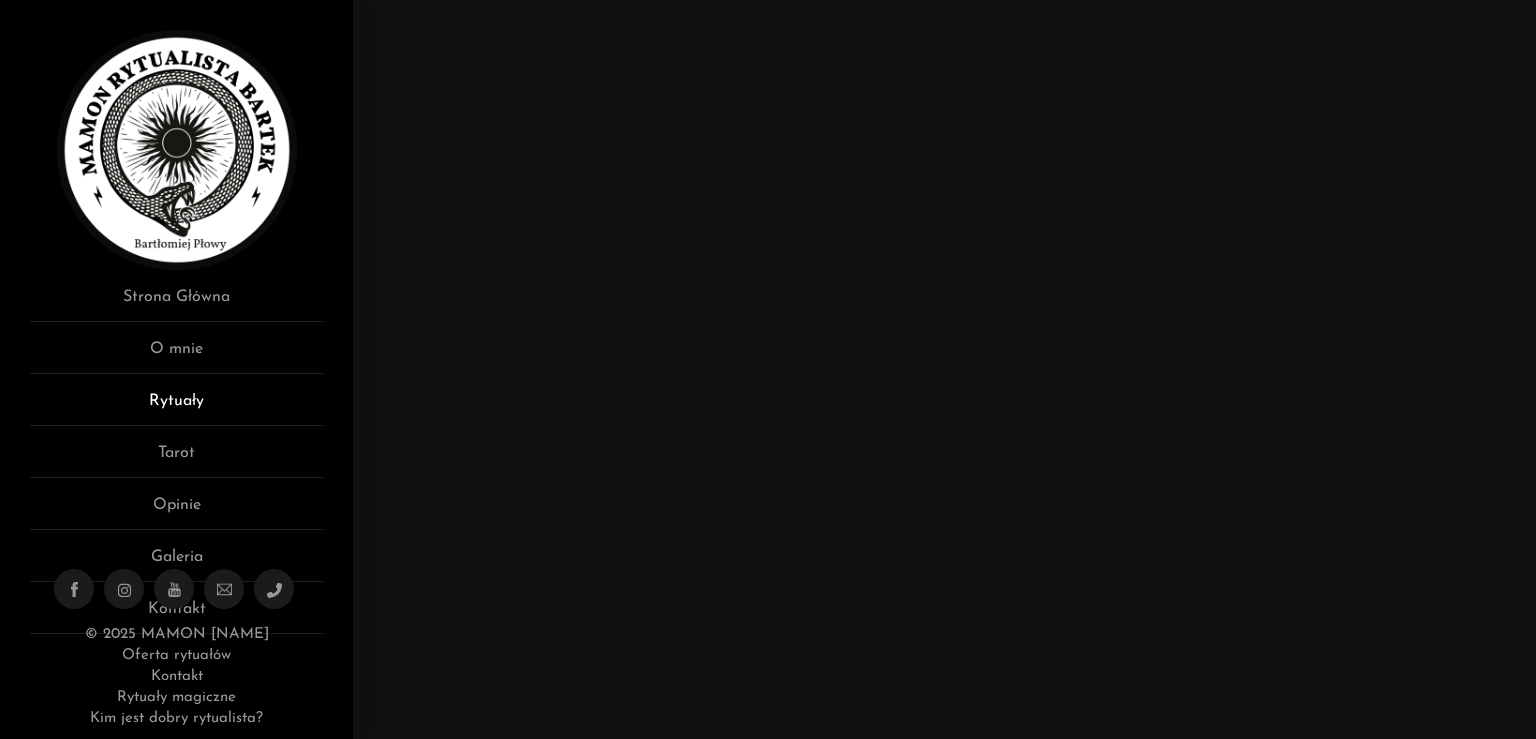 click on "Rytuały" at bounding box center [176, 407] 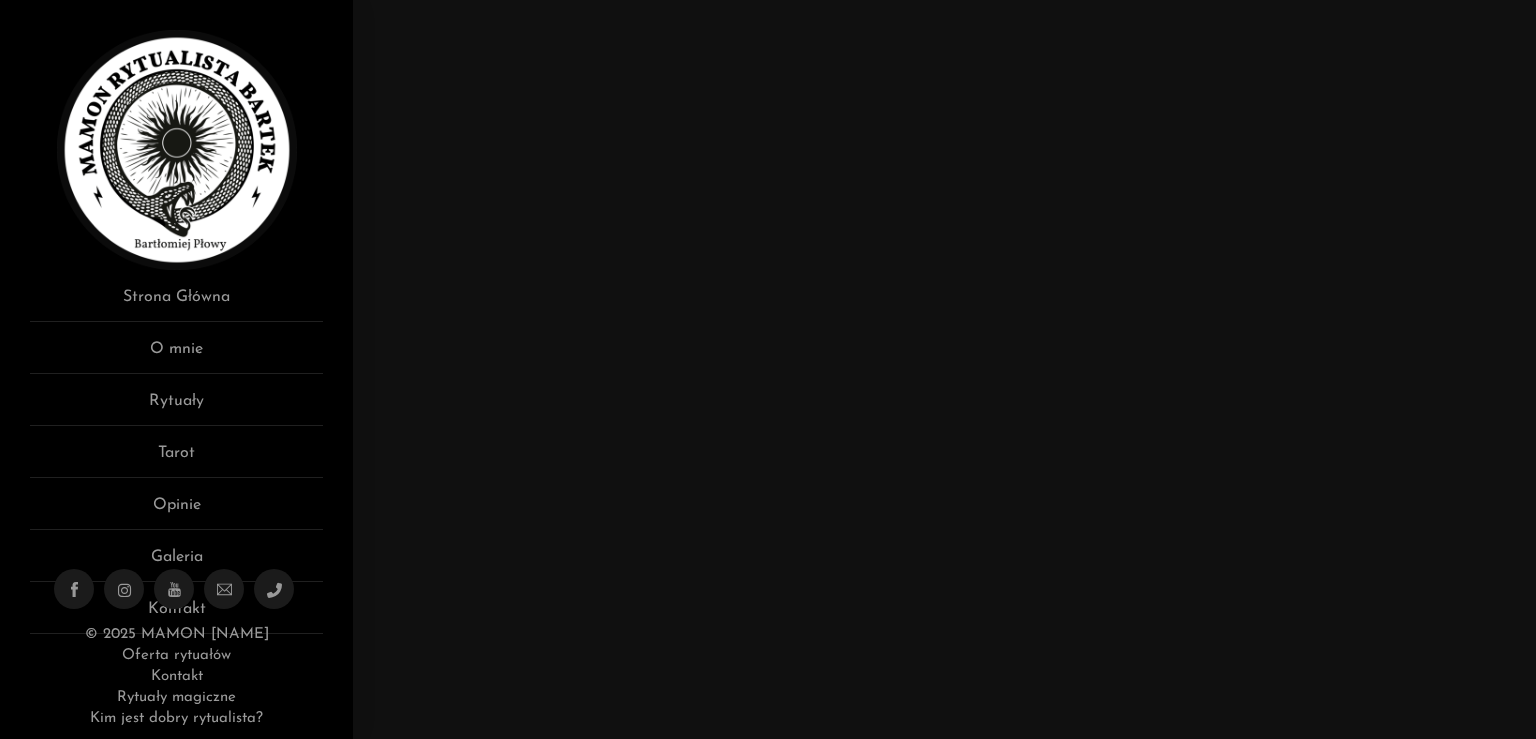 scroll, scrollTop: 0, scrollLeft: 0, axis: both 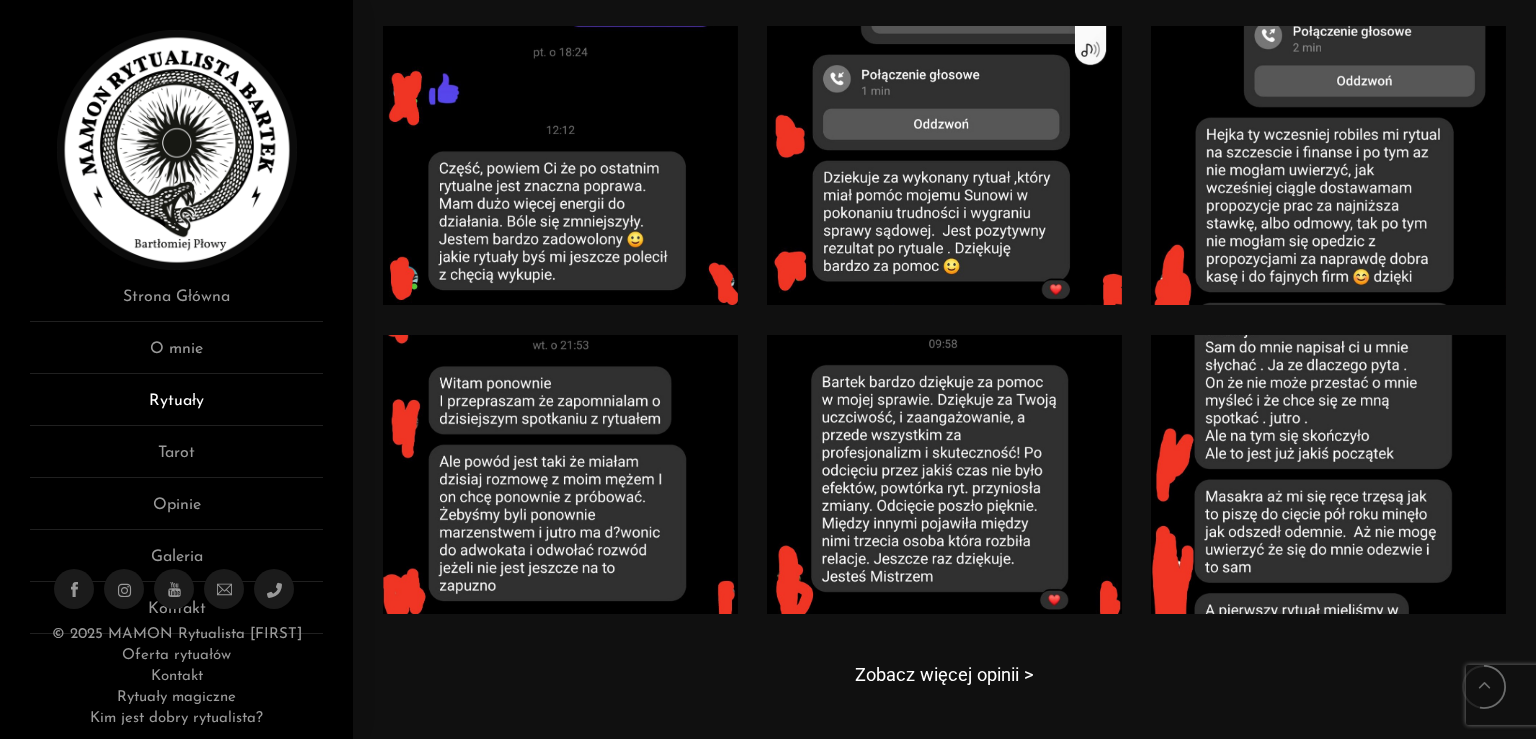 click on "Rytuały" at bounding box center [176, 407] 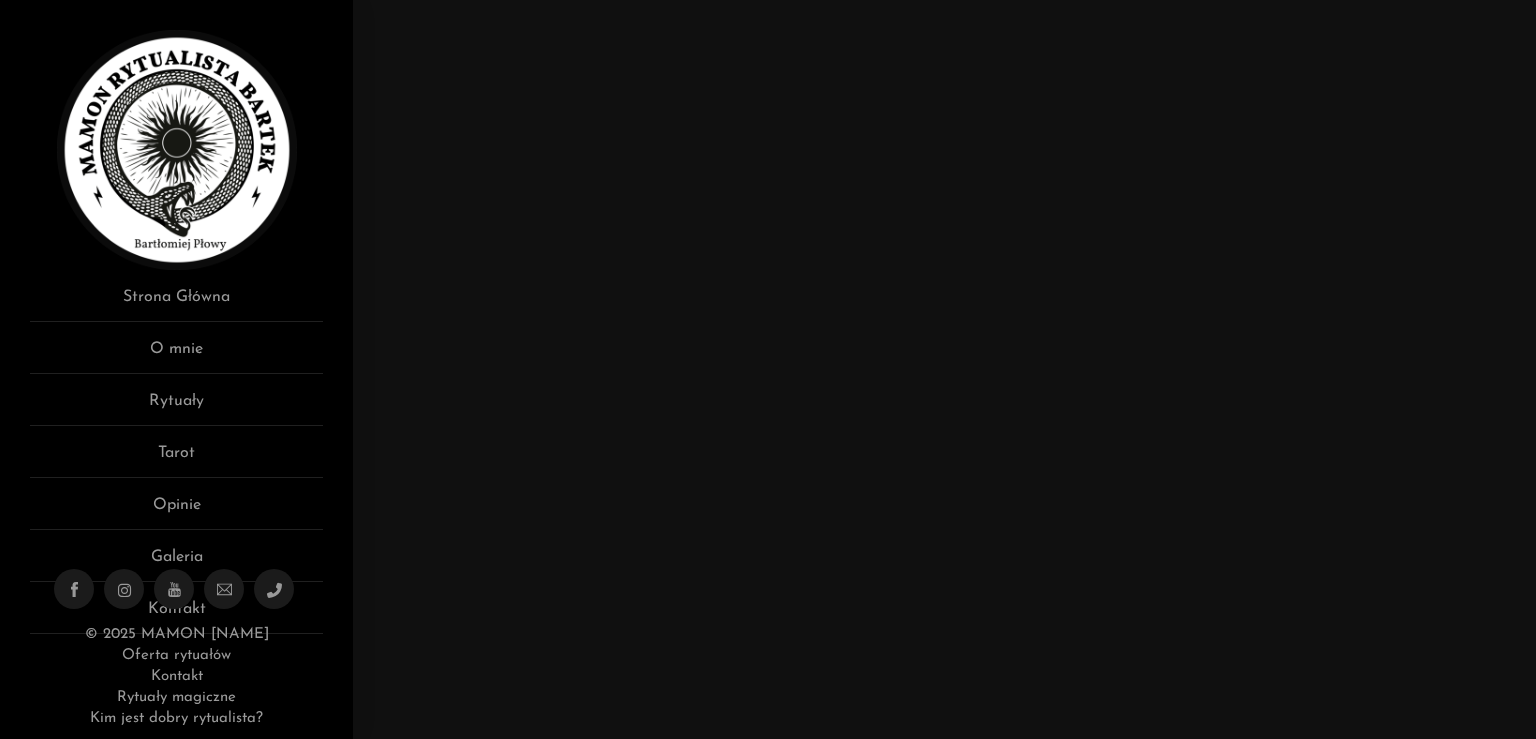 scroll, scrollTop: 0, scrollLeft: 0, axis: both 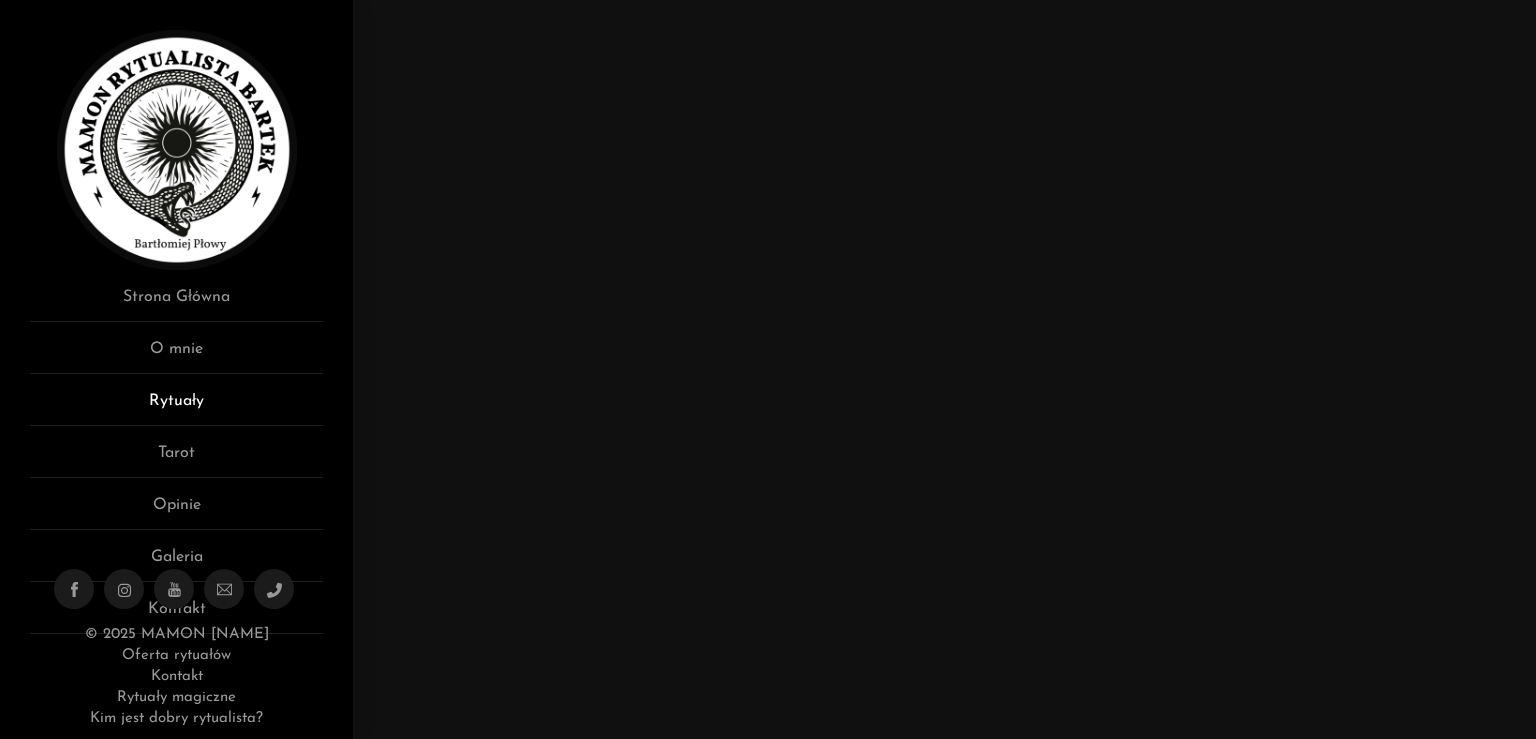 click on "Rytuały" at bounding box center [176, 407] 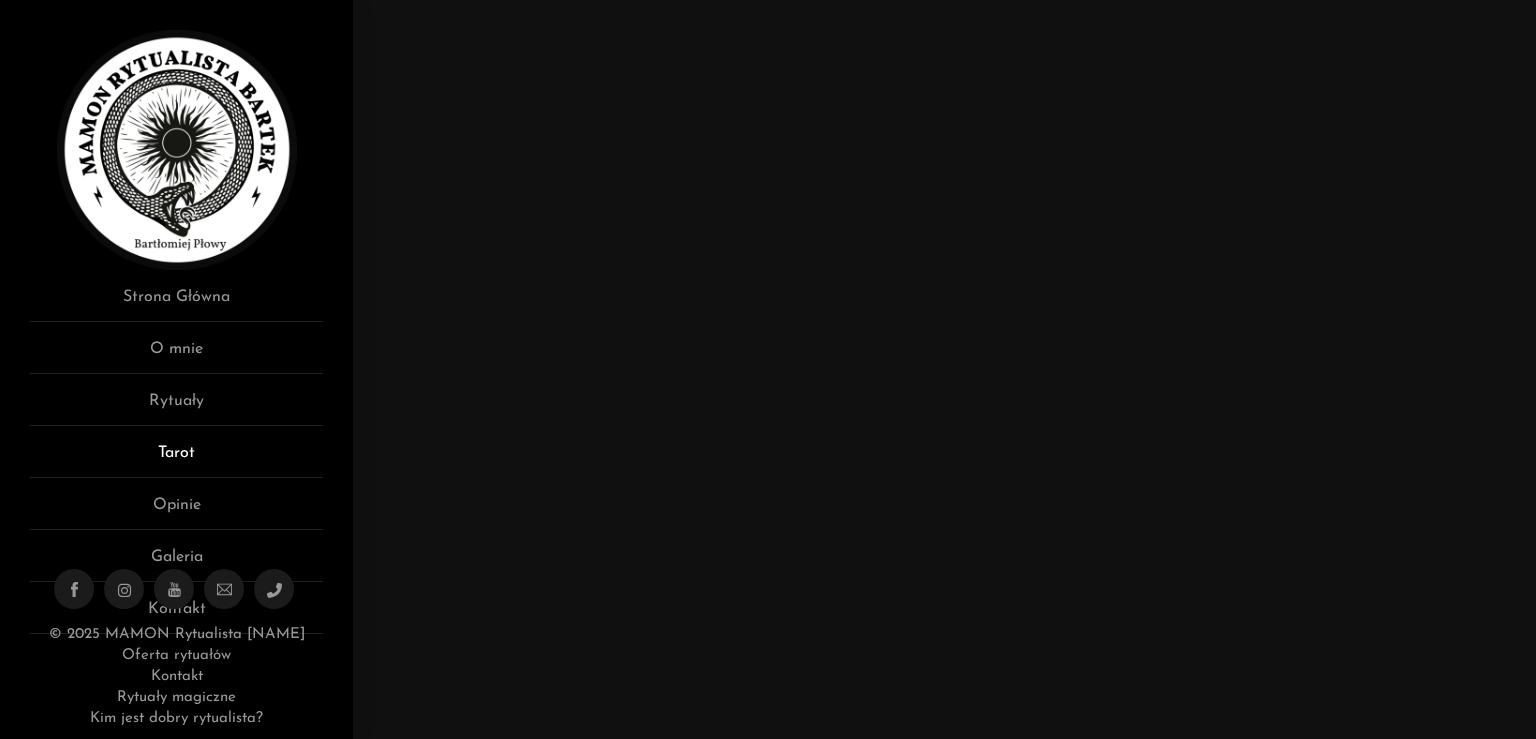 scroll, scrollTop: 0, scrollLeft: 0, axis: both 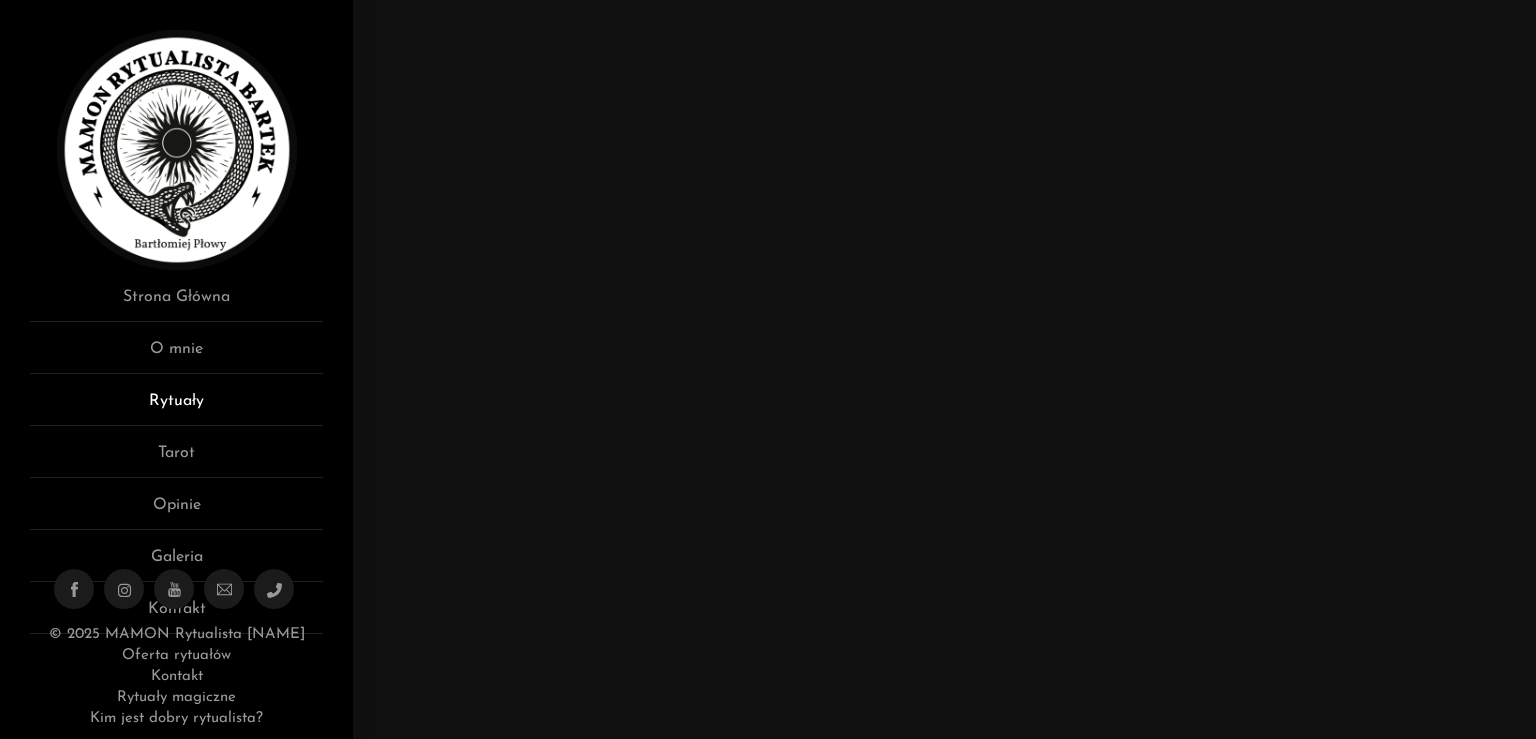 click on "Rytuały" at bounding box center [176, 407] 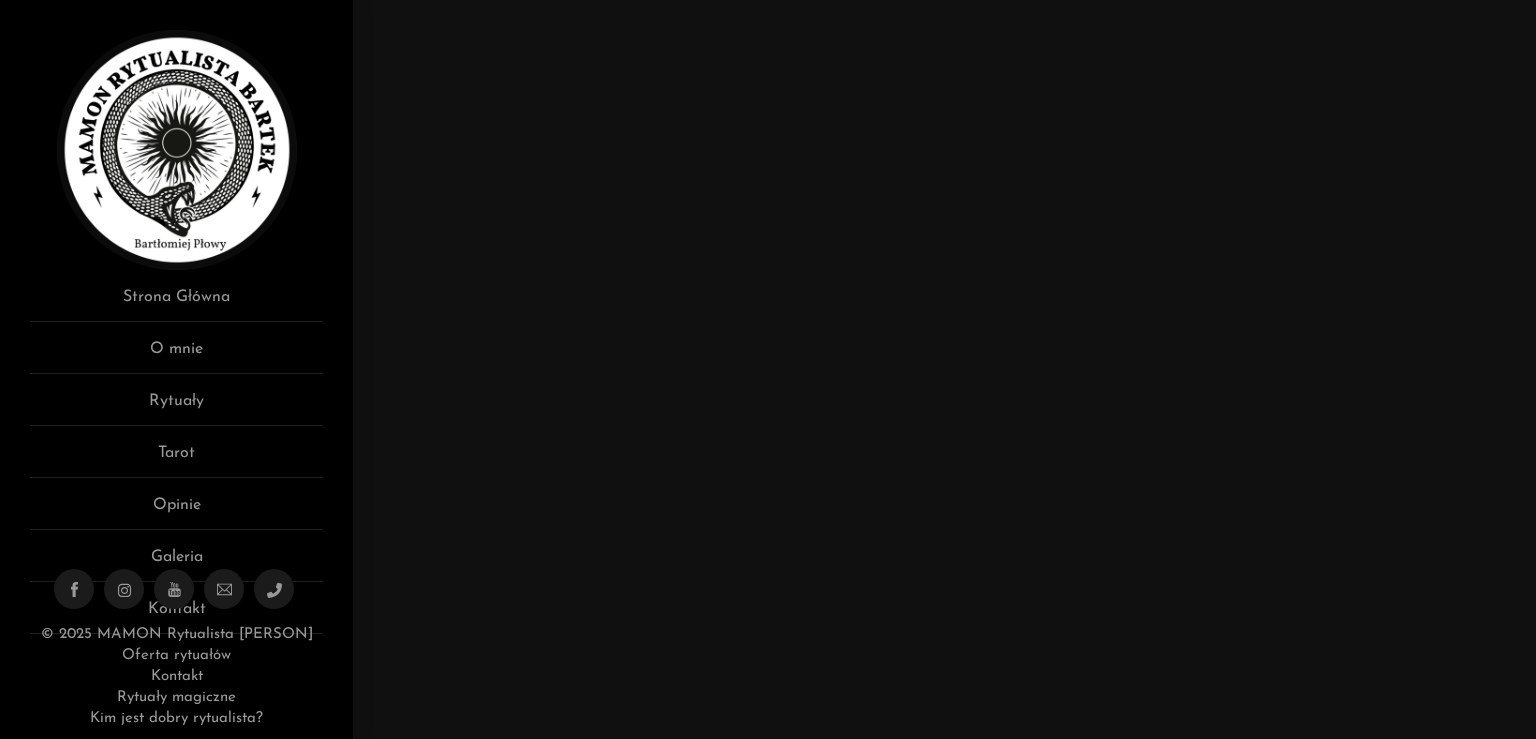 scroll, scrollTop: 0, scrollLeft: 0, axis: both 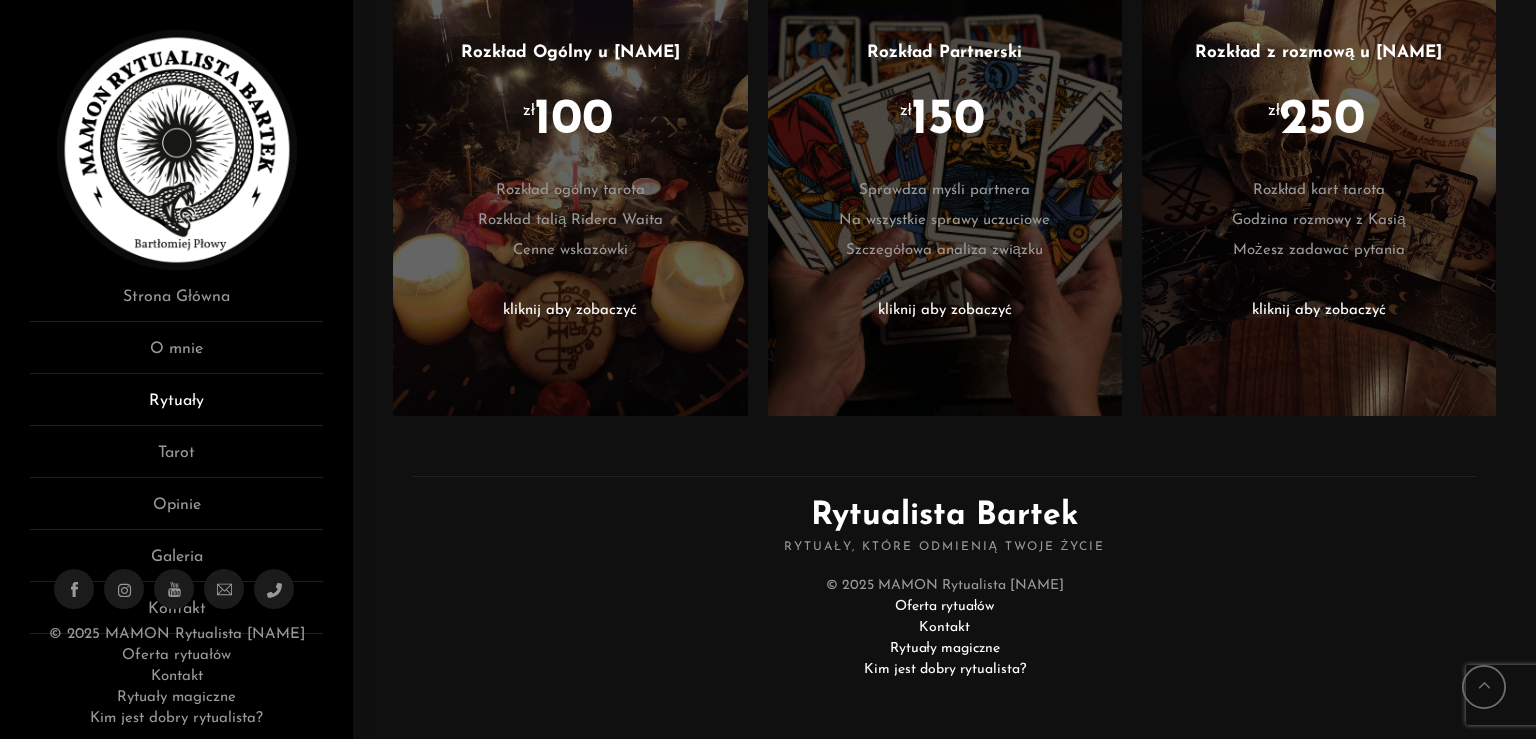 click on "Rytuały" at bounding box center (176, 407) 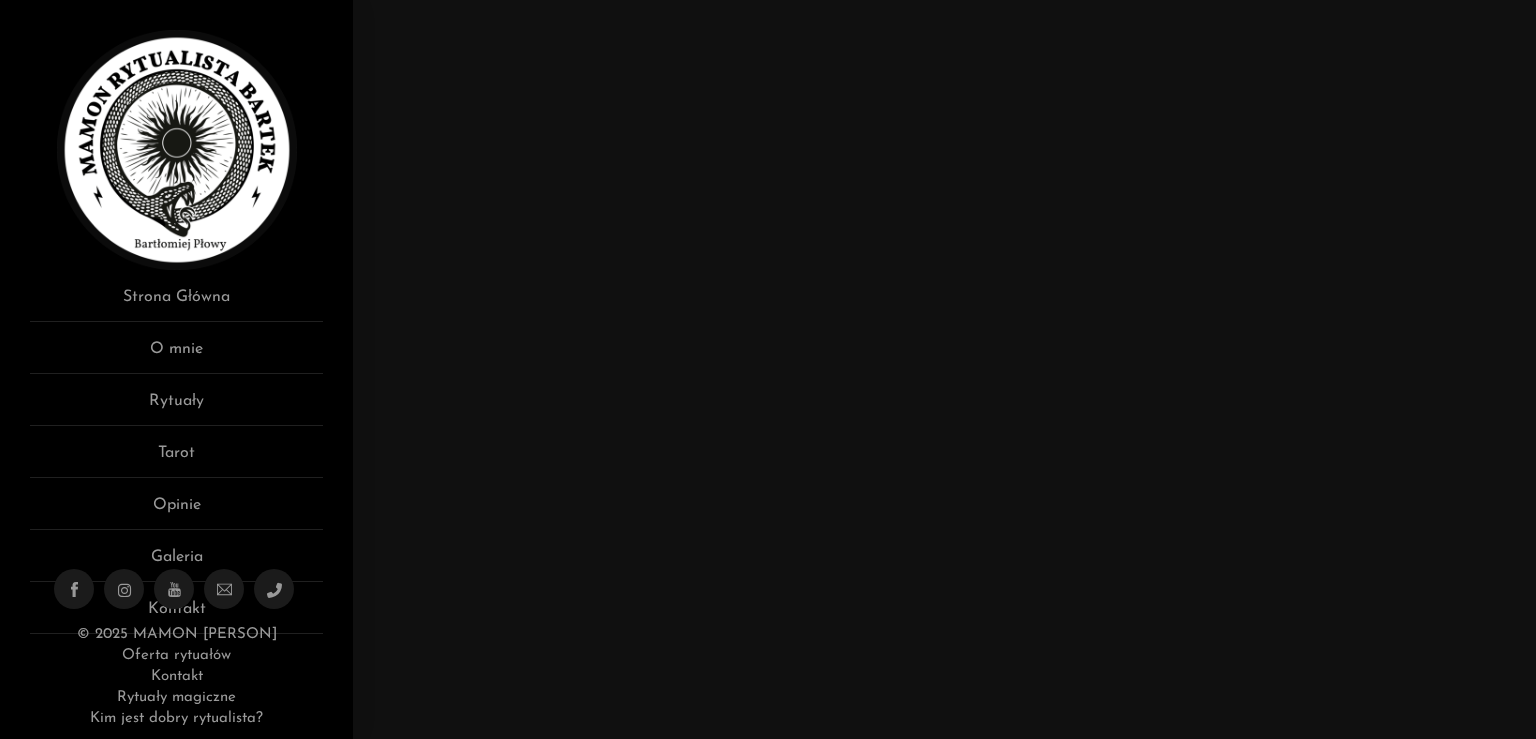 scroll, scrollTop: 0, scrollLeft: 0, axis: both 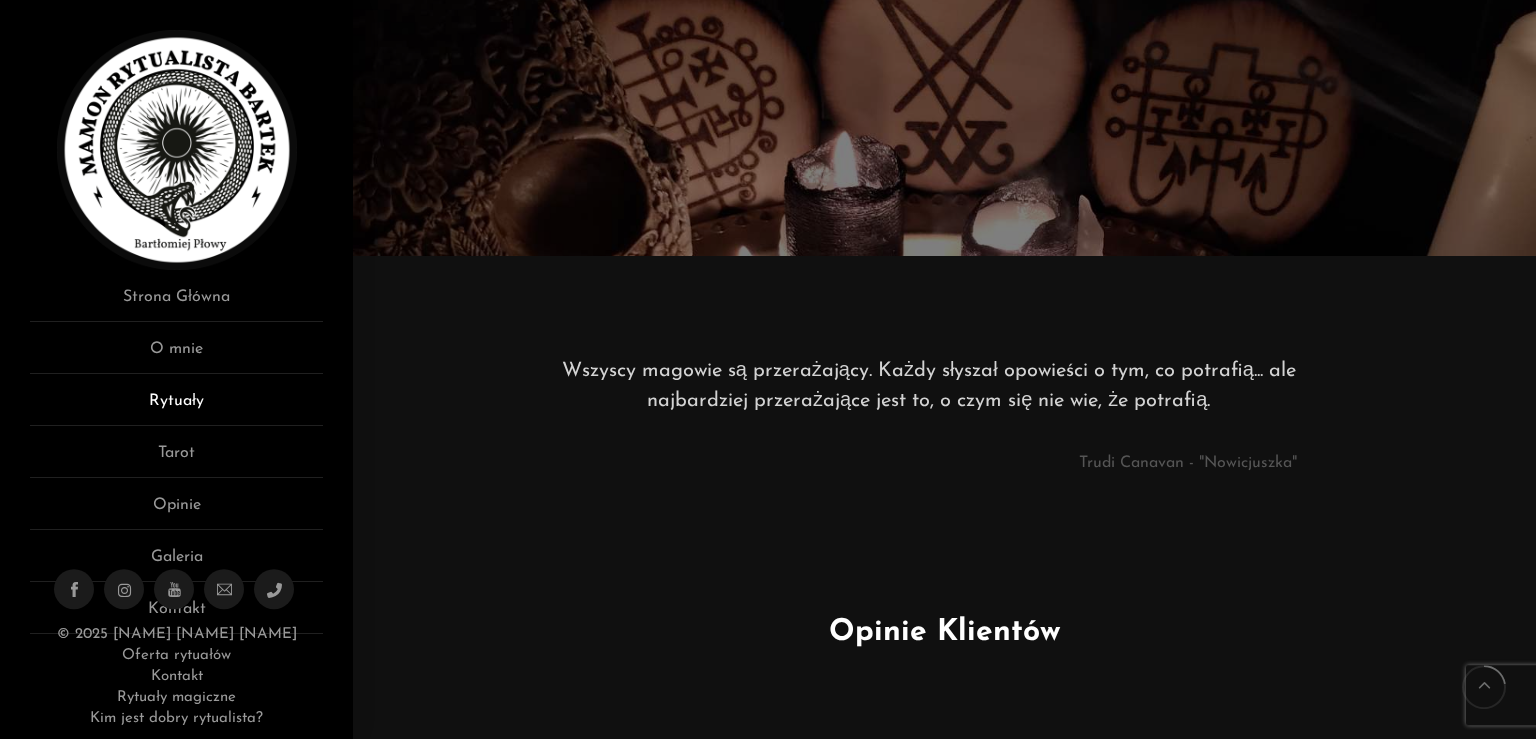 click on "Rytuały" at bounding box center [176, 407] 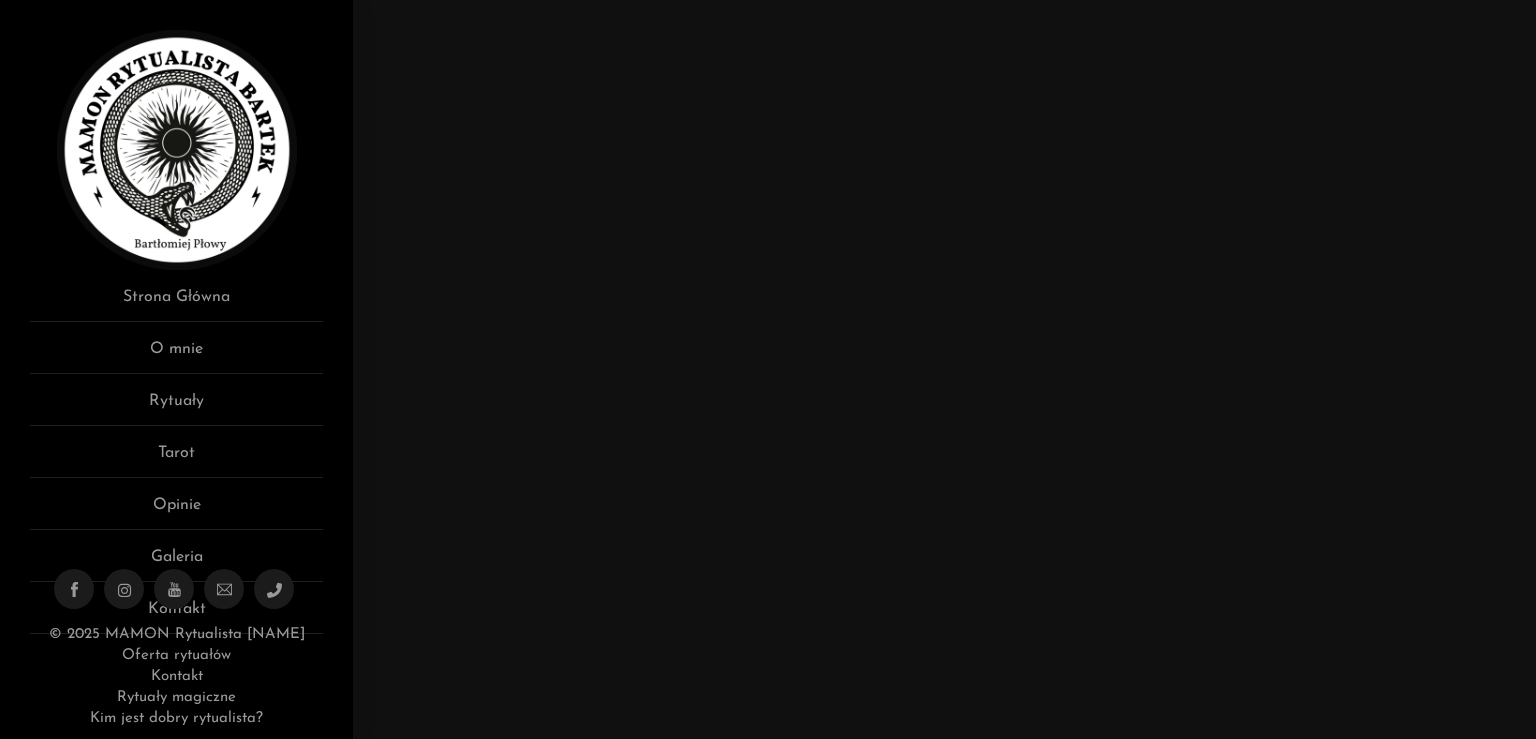 scroll, scrollTop: 0, scrollLeft: 0, axis: both 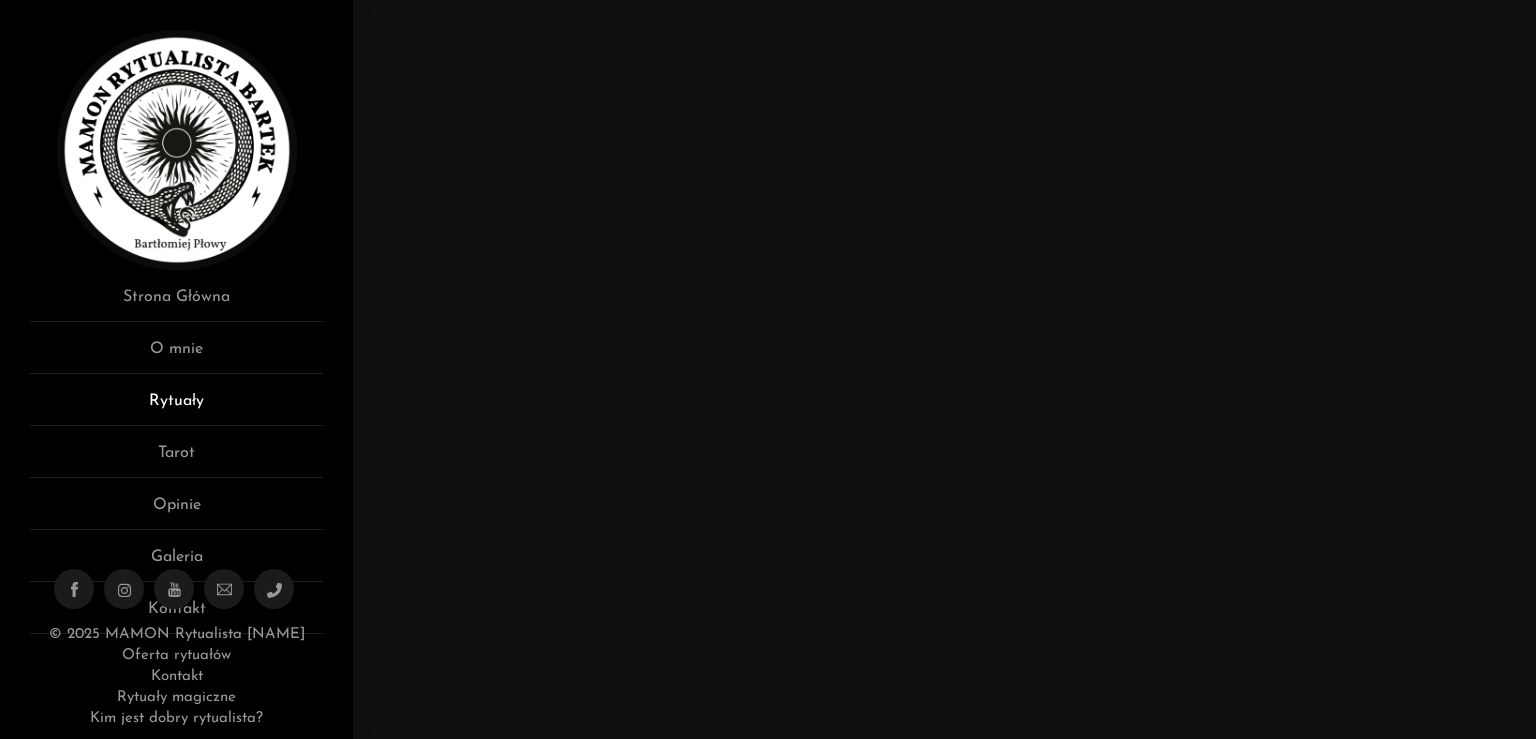 click on "Rytuały" at bounding box center [176, 407] 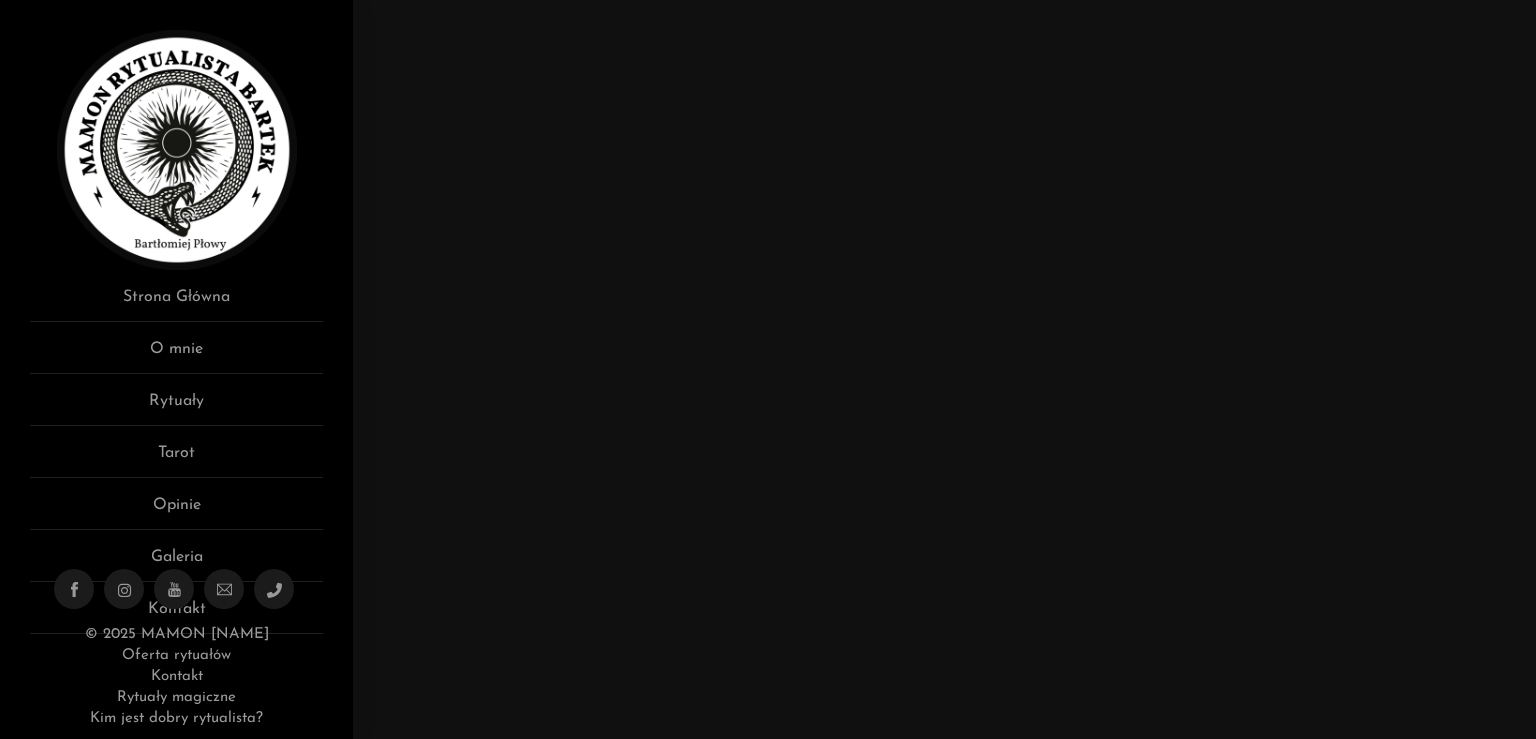 scroll, scrollTop: 0, scrollLeft: 0, axis: both 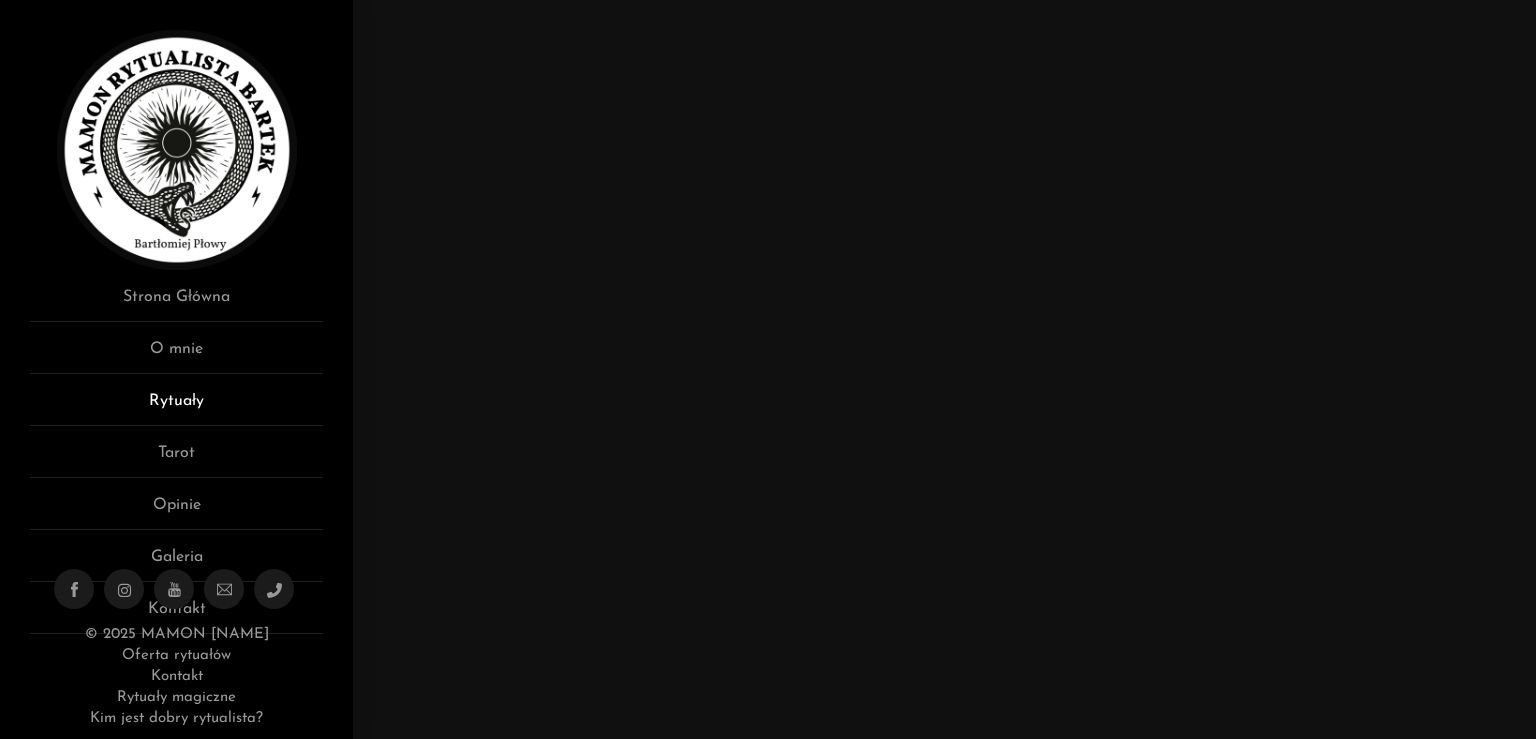 click on "Rytuały" at bounding box center [176, 407] 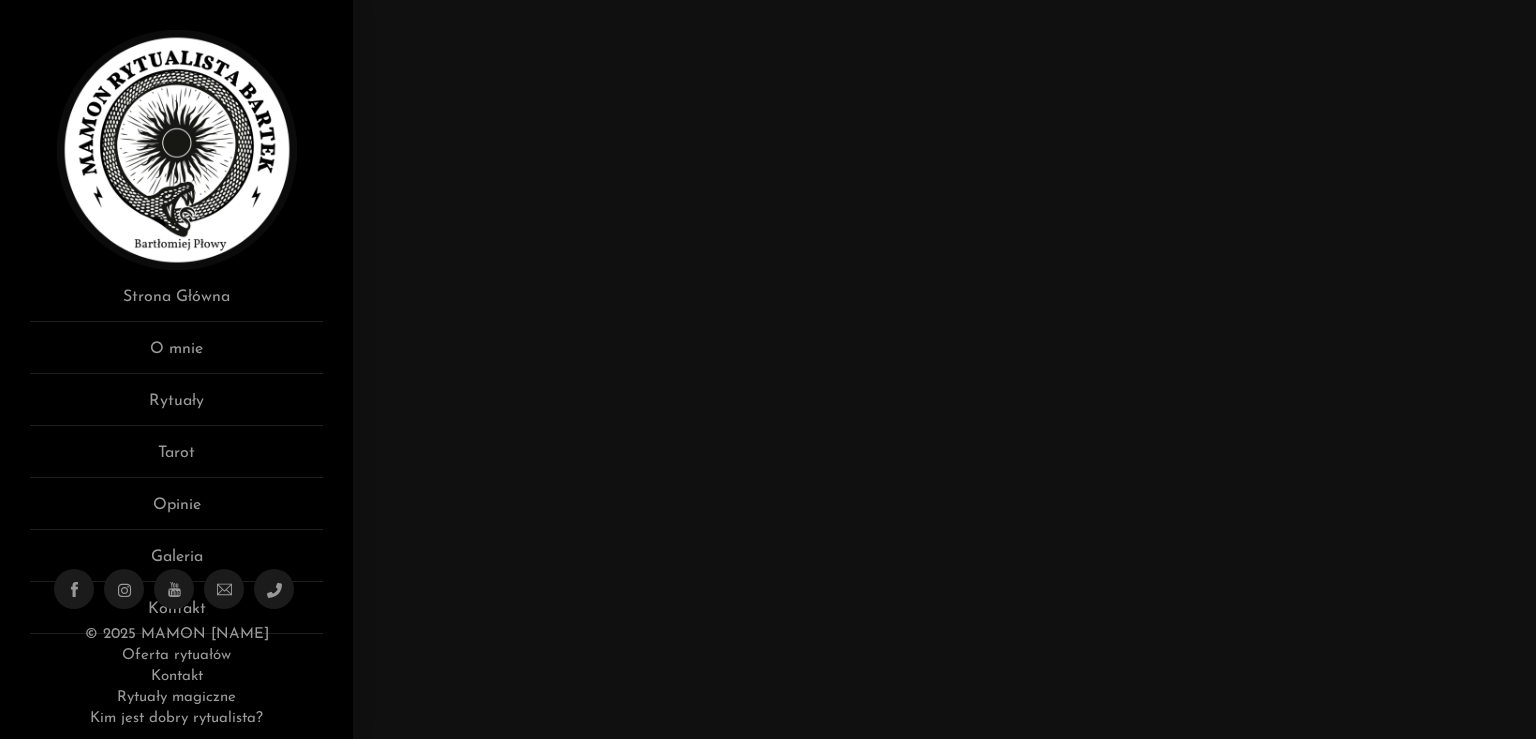 scroll, scrollTop: 0, scrollLeft: 0, axis: both 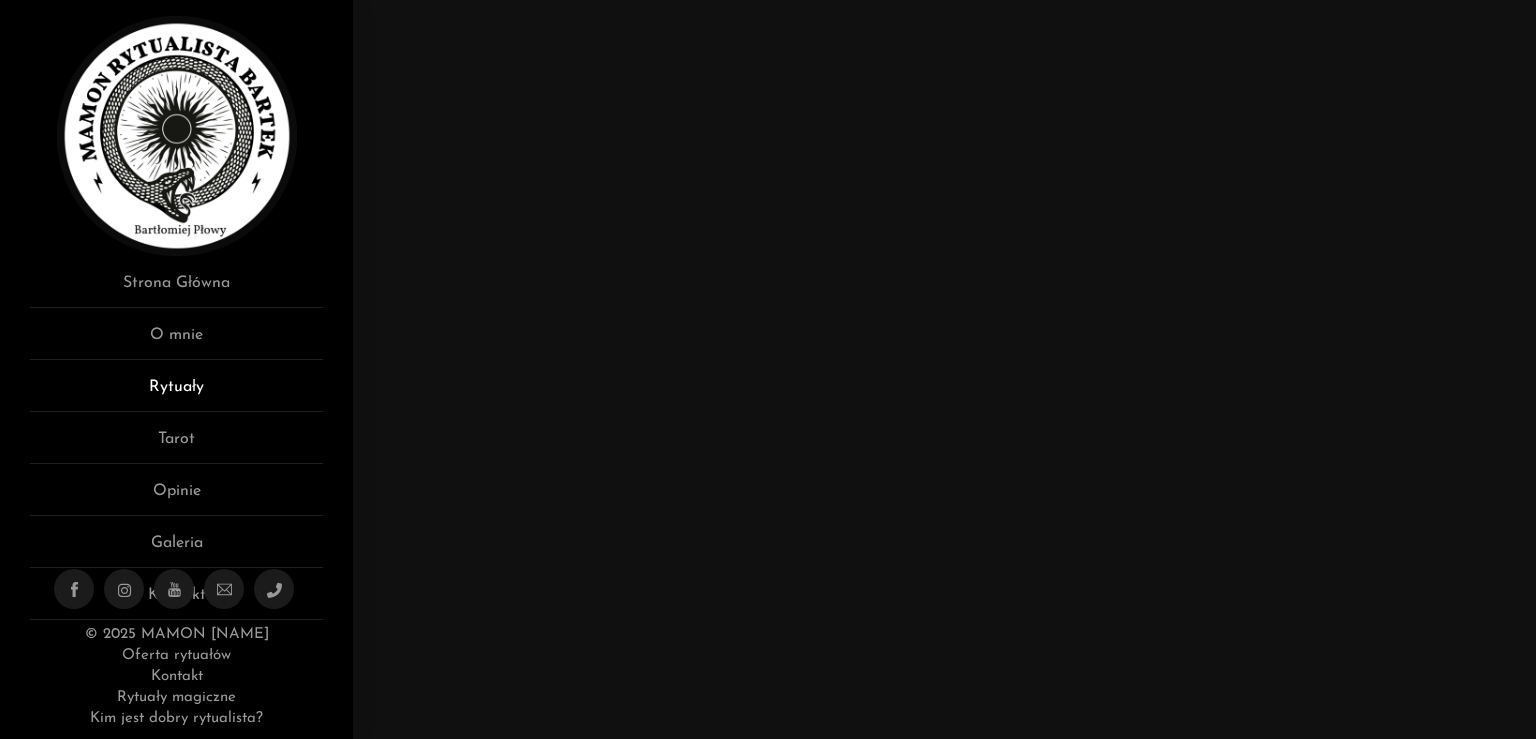 click on "Rytuały" at bounding box center (176, 393) 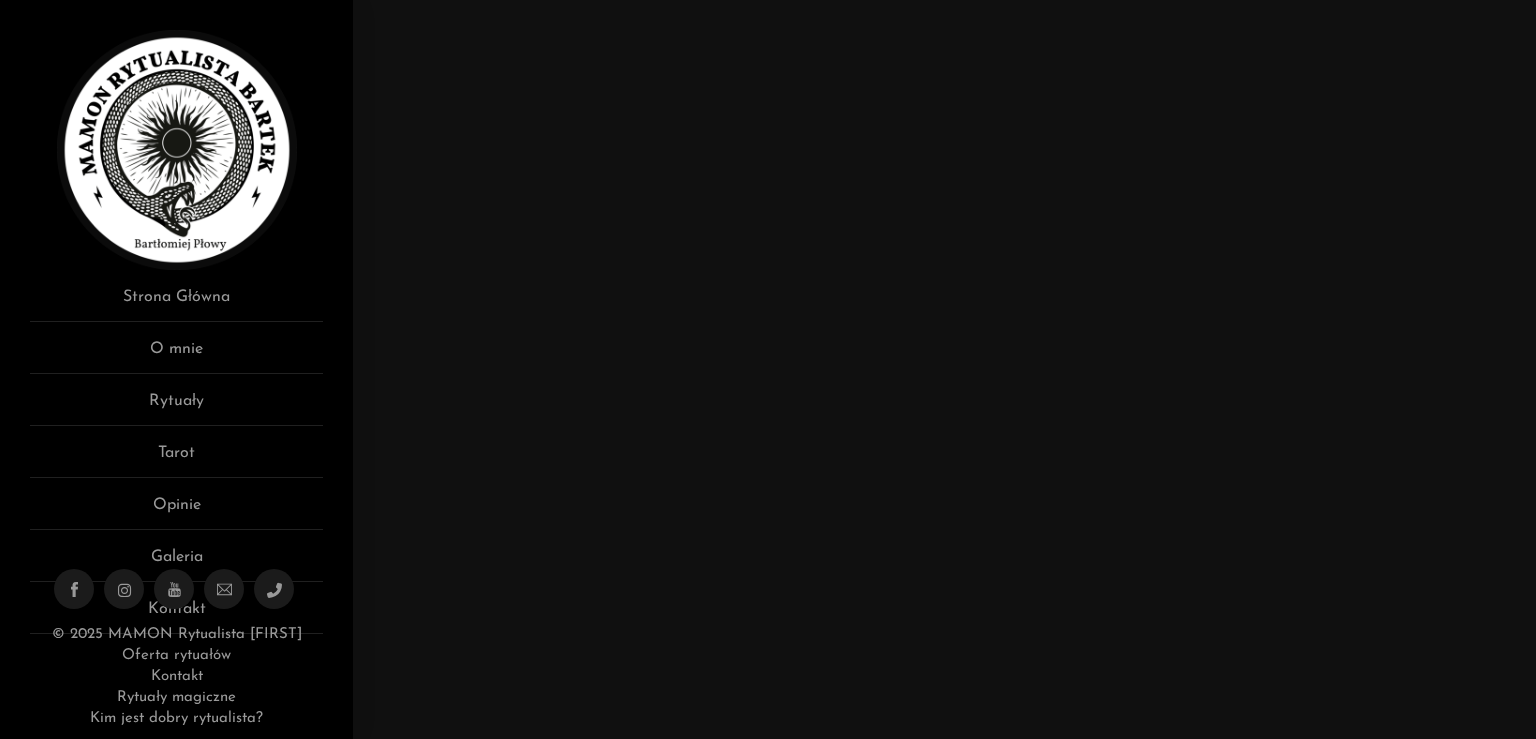 scroll, scrollTop: 0, scrollLeft: 0, axis: both 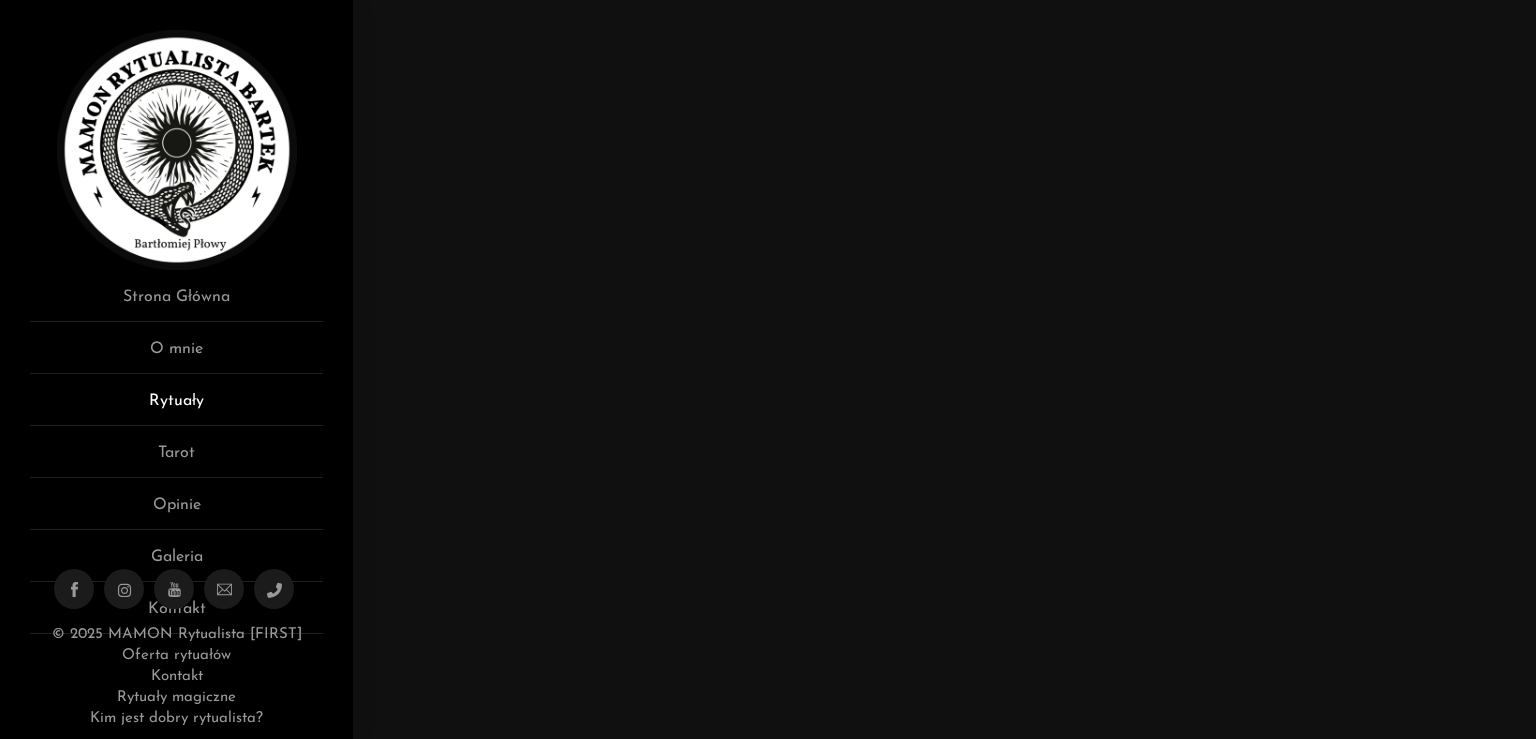click on "Rytuały" at bounding box center (176, 407) 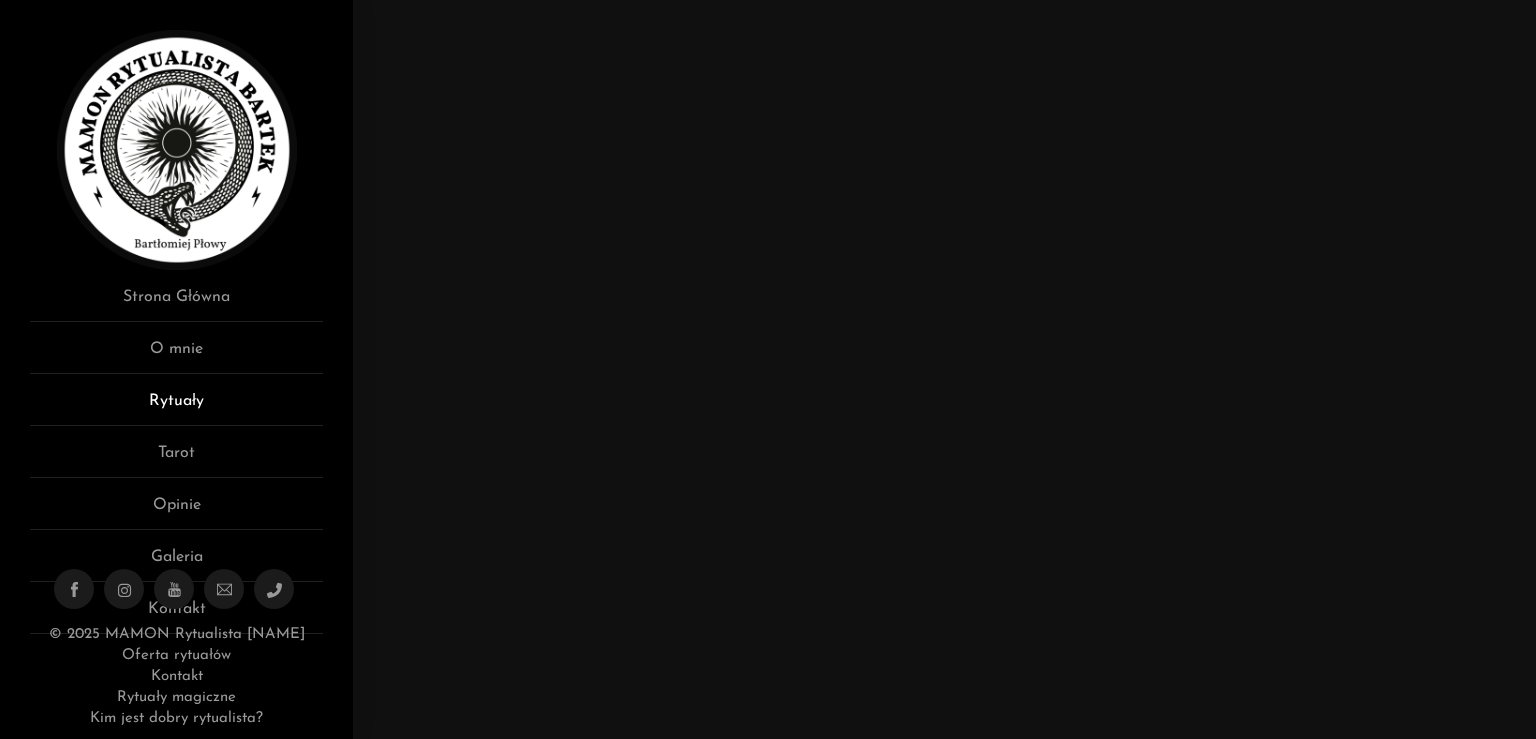 scroll, scrollTop: 0, scrollLeft: 0, axis: both 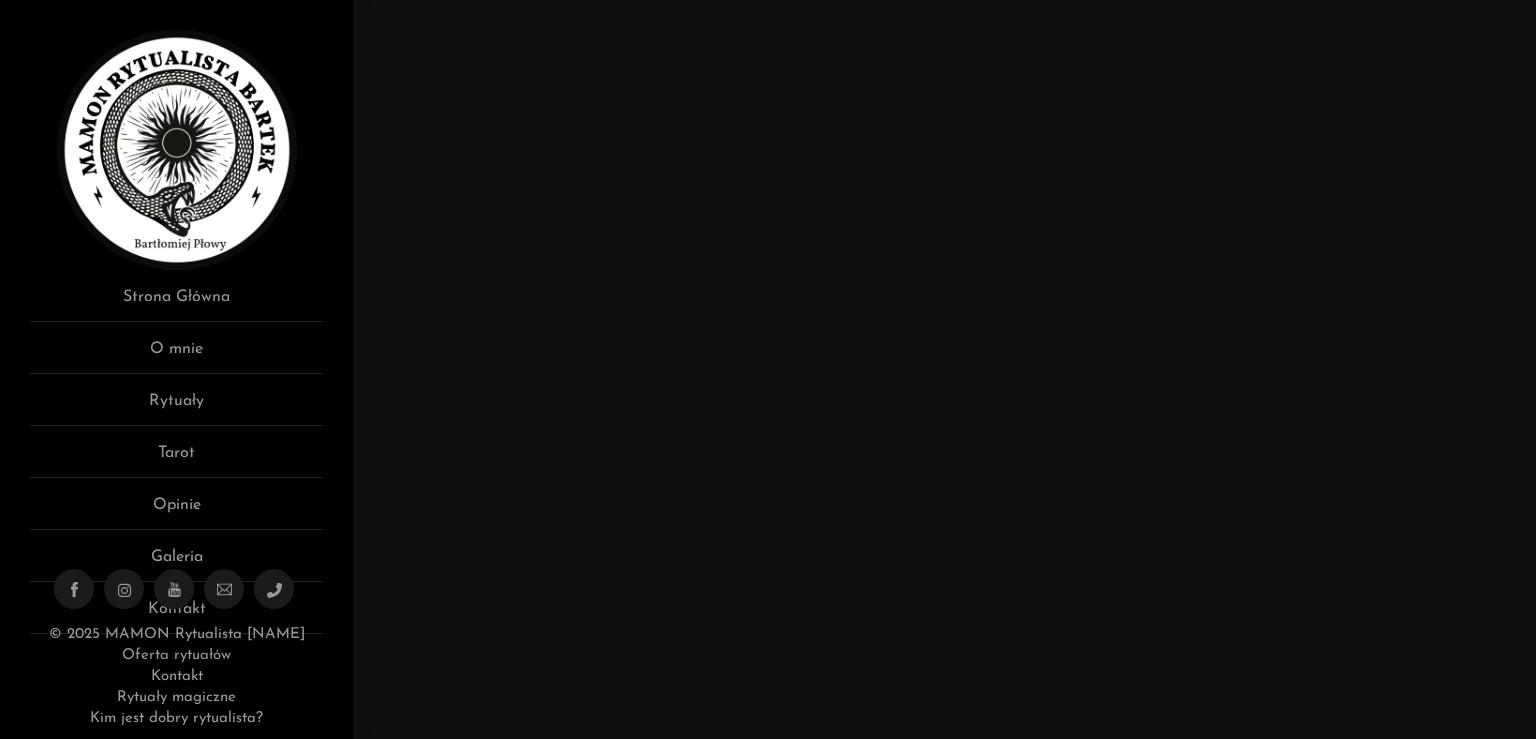 click on "Rytuały" at bounding box center (176, 407) 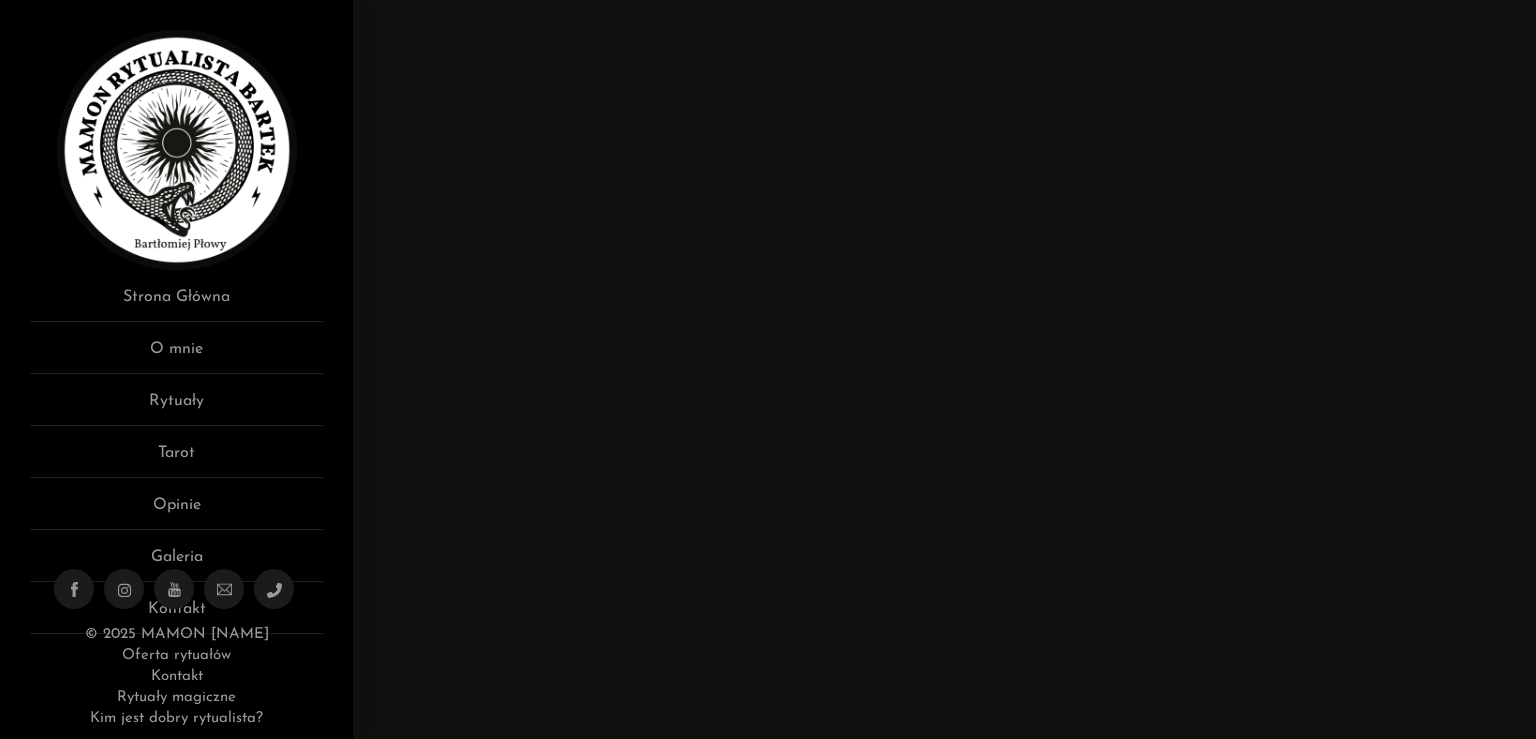 scroll, scrollTop: 0, scrollLeft: 0, axis: both 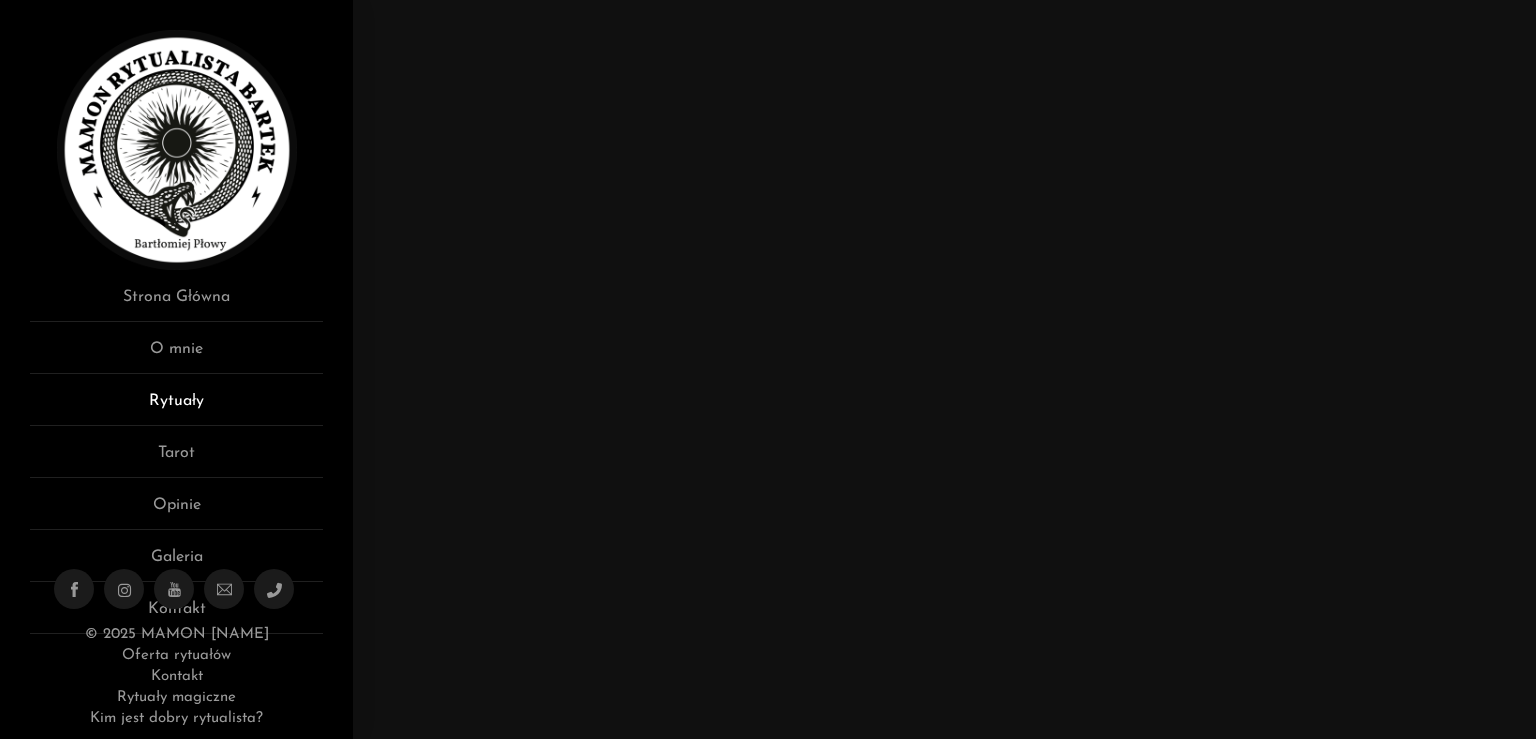click on "Rytuały" at bounding box center (176, 407) 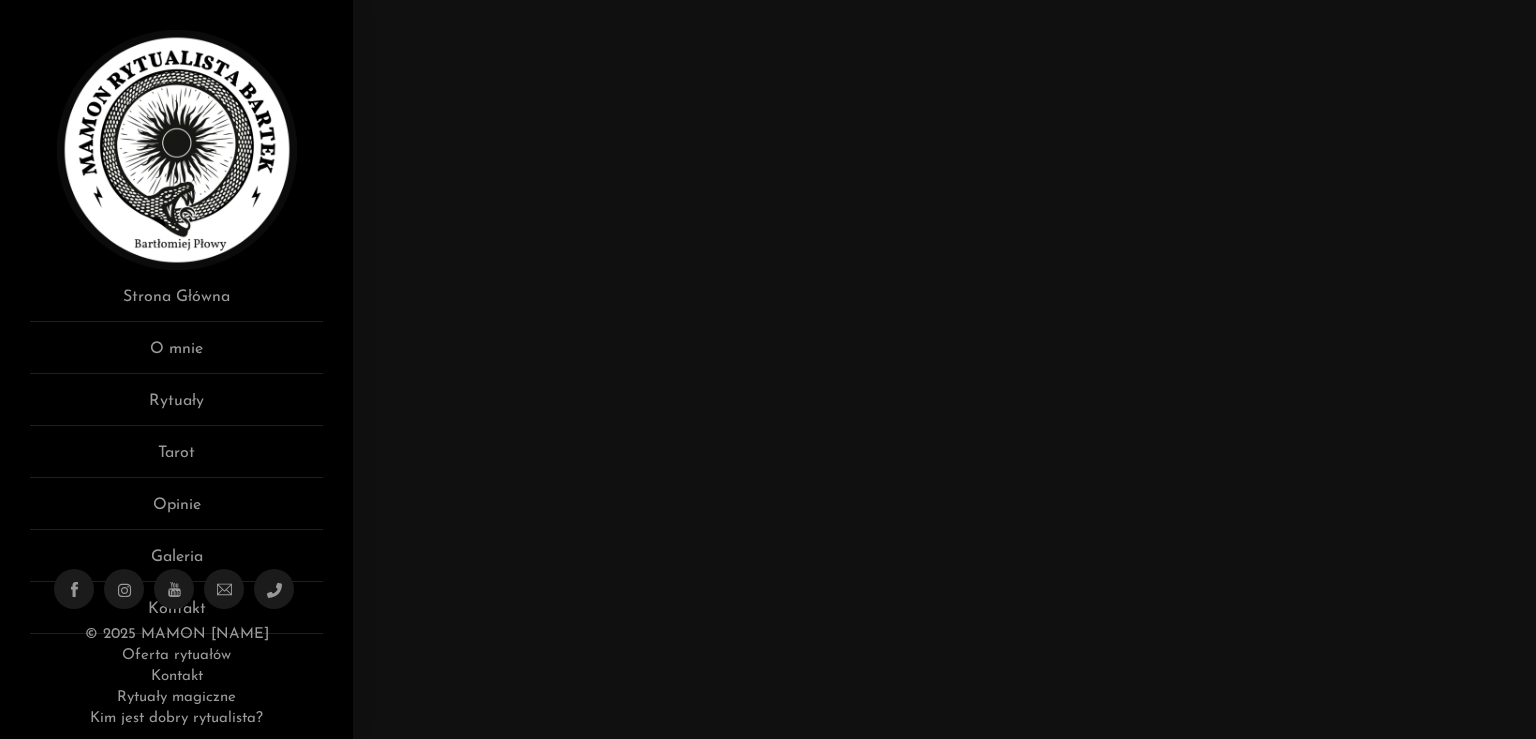 scroll, scrollTop: 0, scrollLeft: 0, axis: both 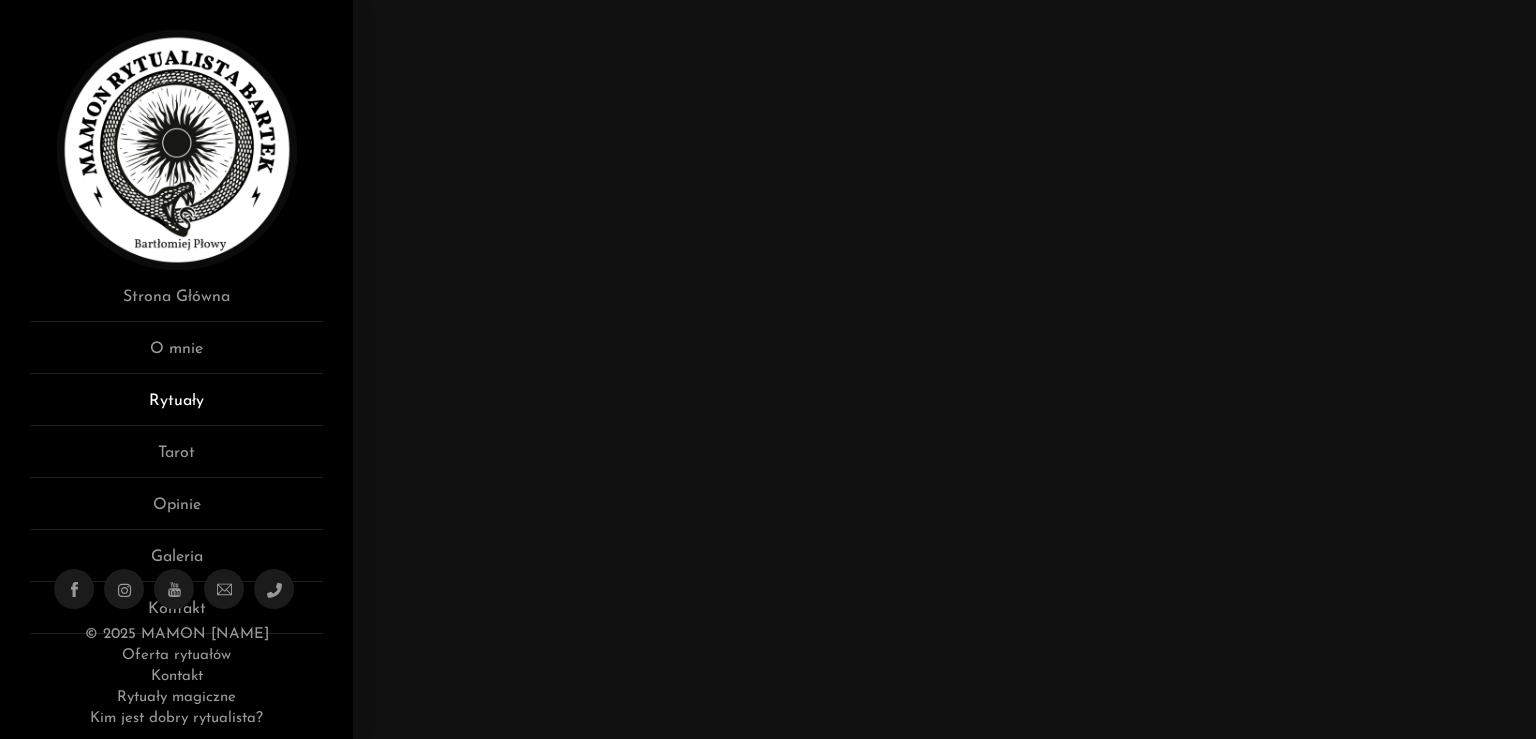click on "Rytuały" at bounding box center (176, 407) 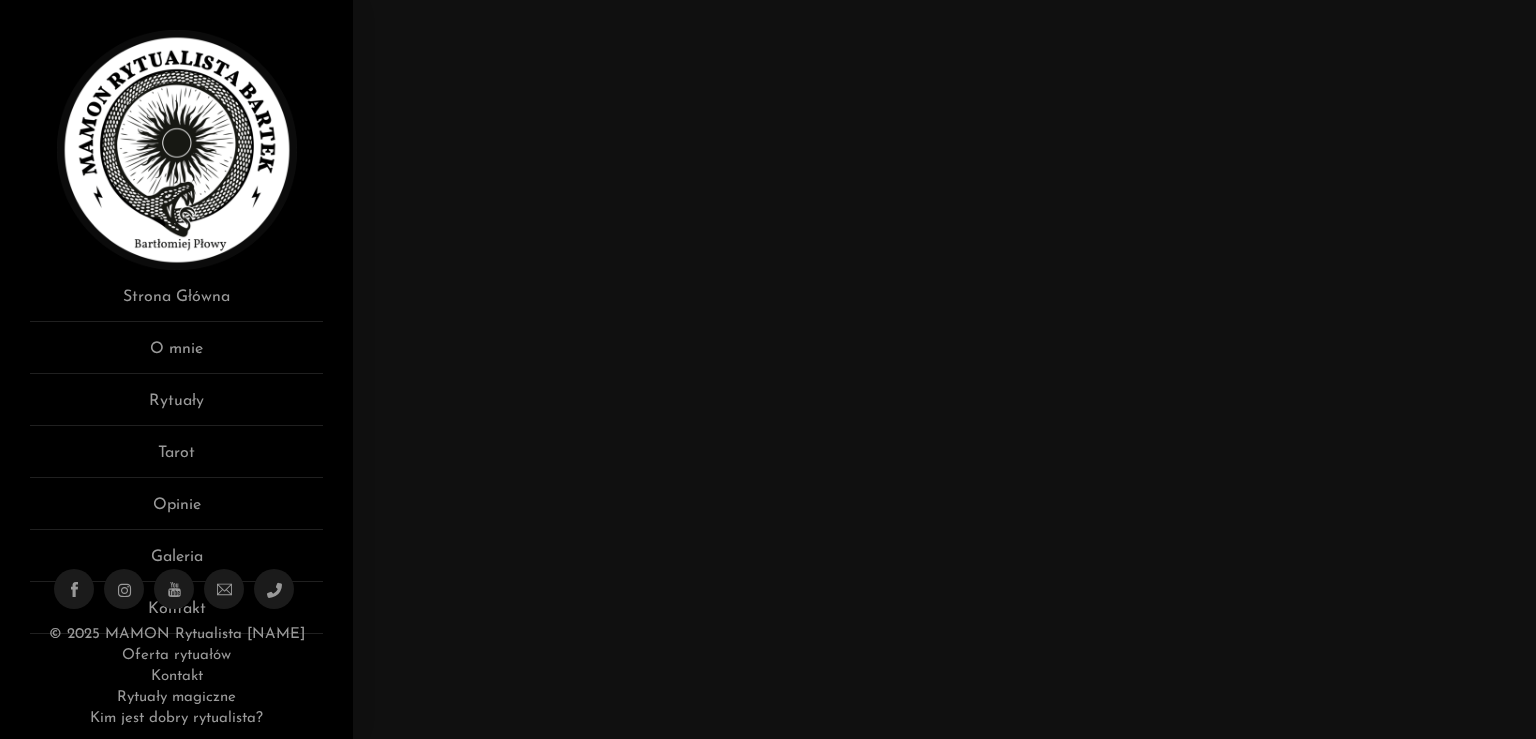scroll, scrollTop: 0, scrollLeft: 0, axis: both 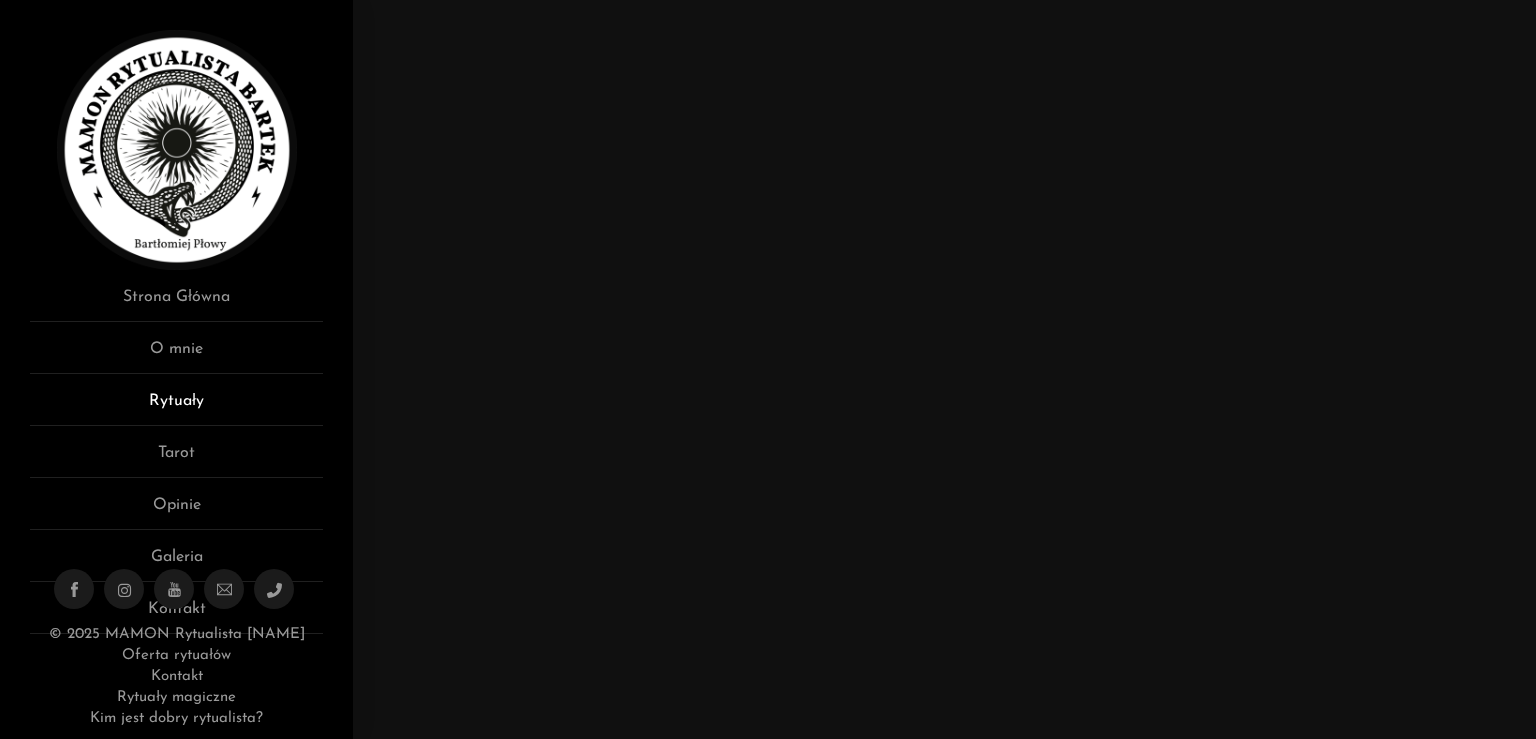 click on "Rytuały" at bounding box center [176, 407] 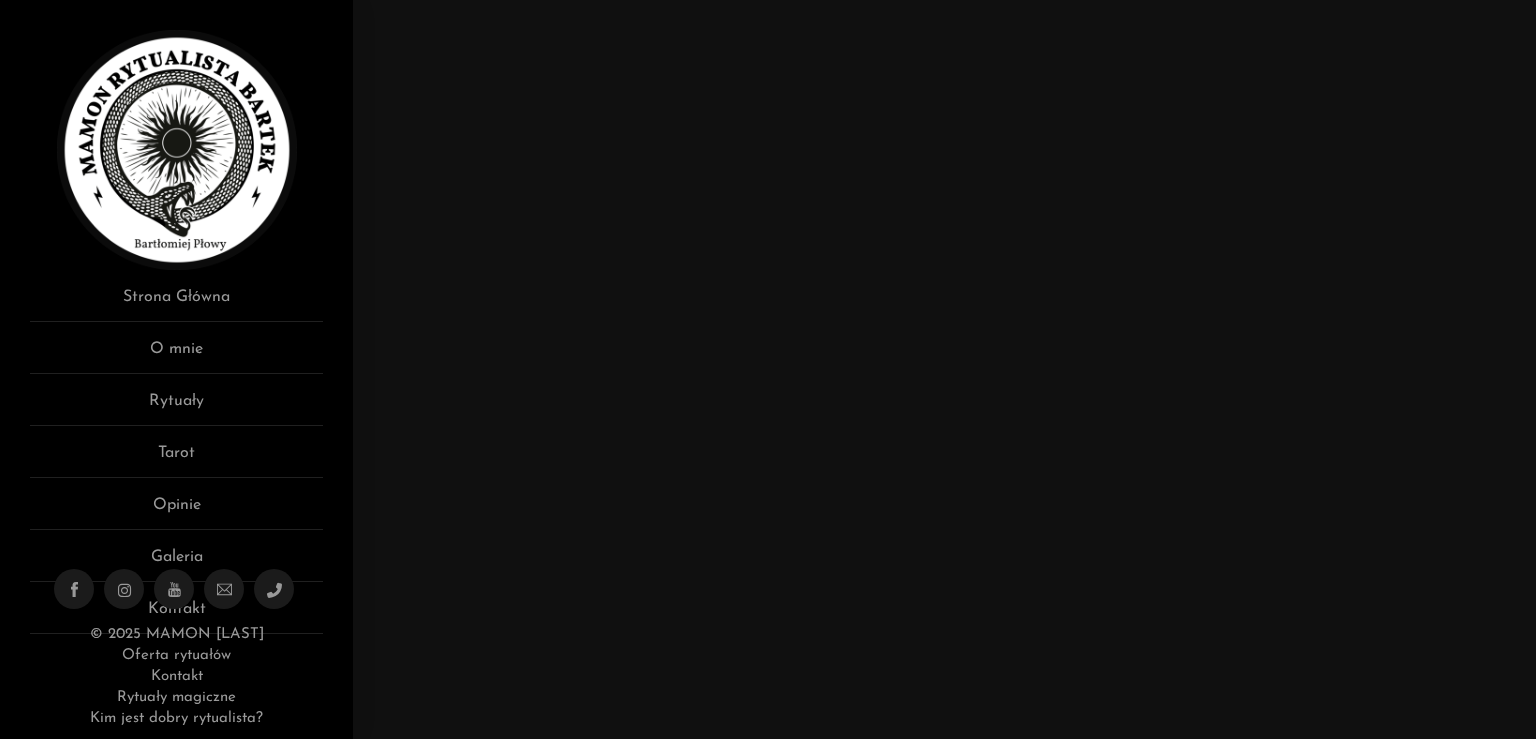 scroll, scrollTop: 0, scrollLeft: 0, axis: both 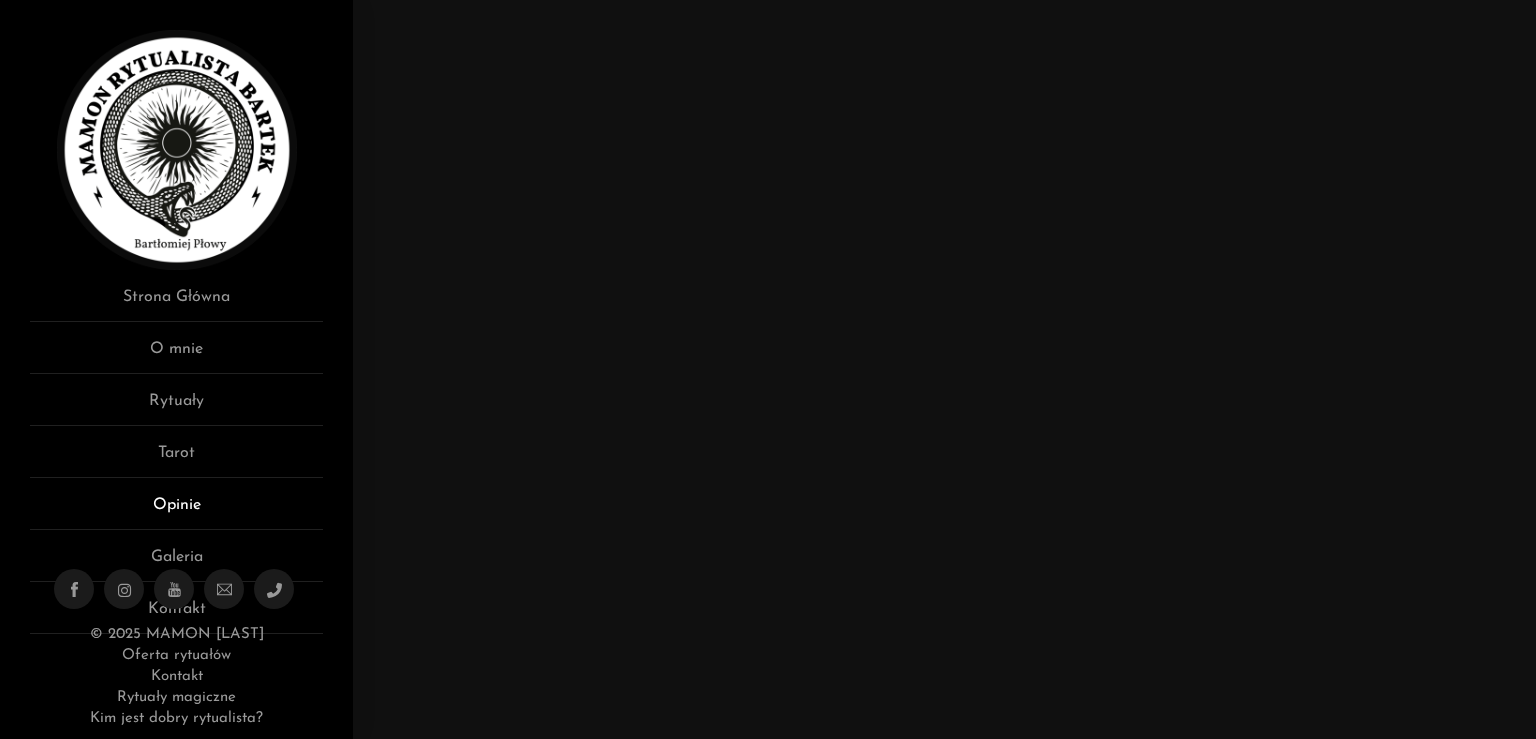 click on "Opinie" at bounding box center (176, 511) 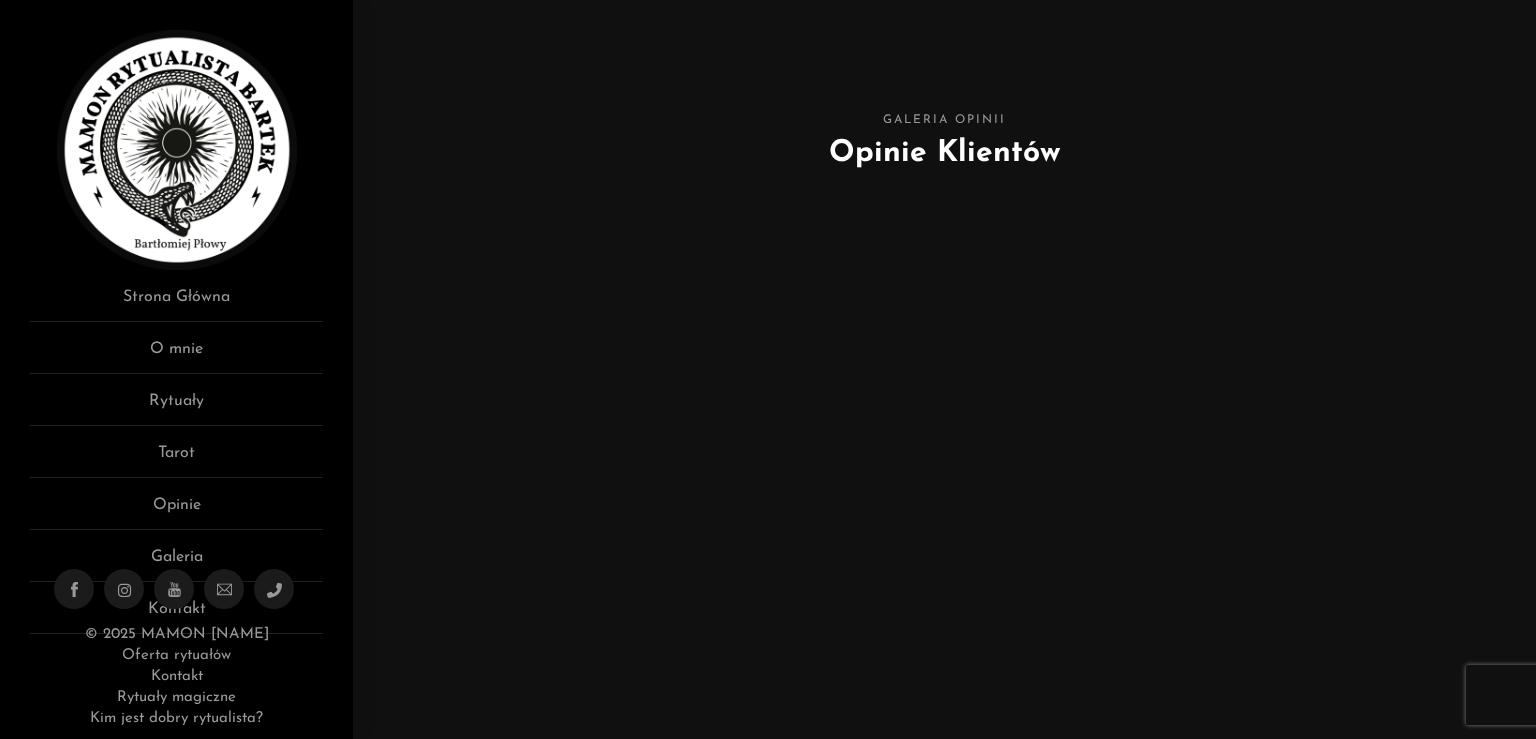 scroll, scrollTop: 0, scrollLeft: 0, axis: both 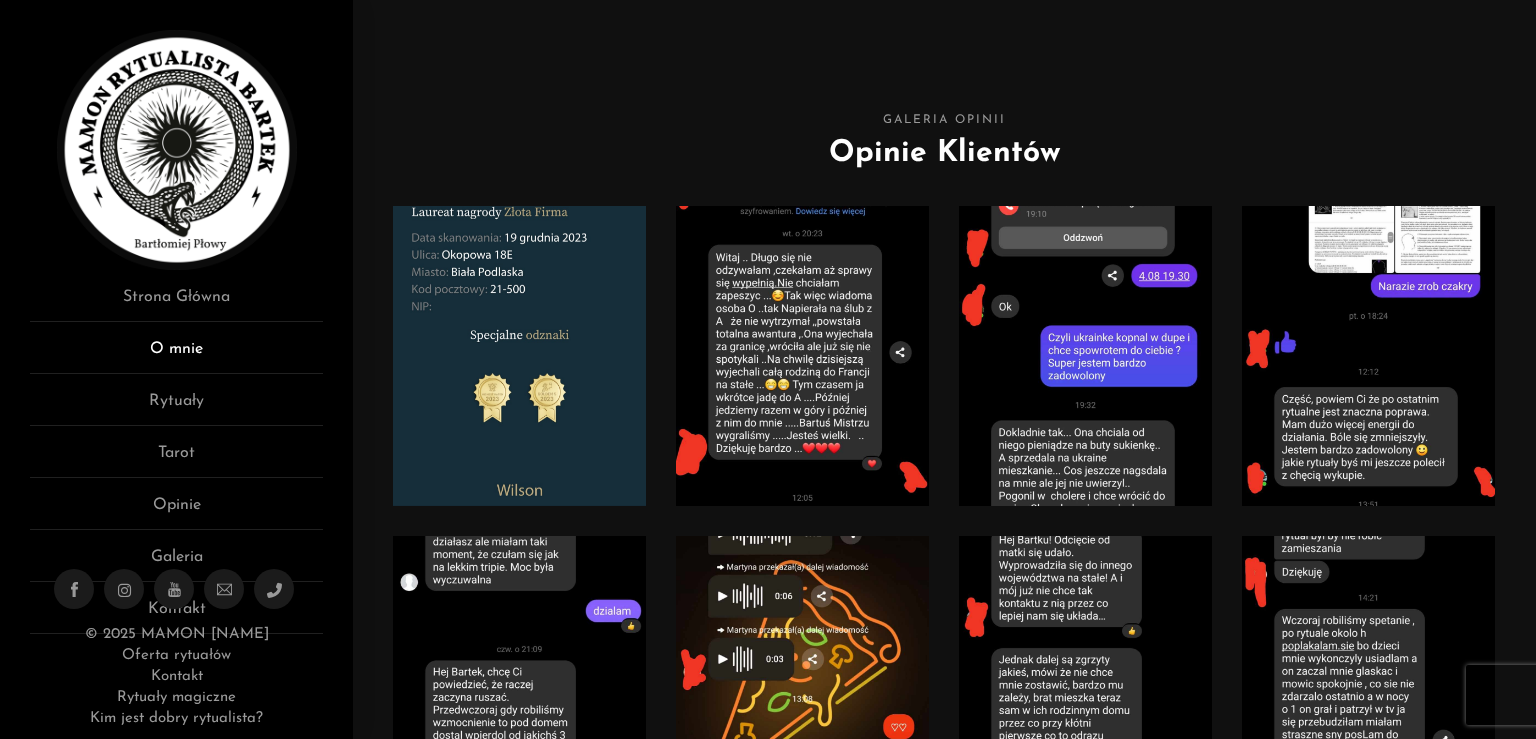 click on "O mnie" at bounding box center (176, 355) 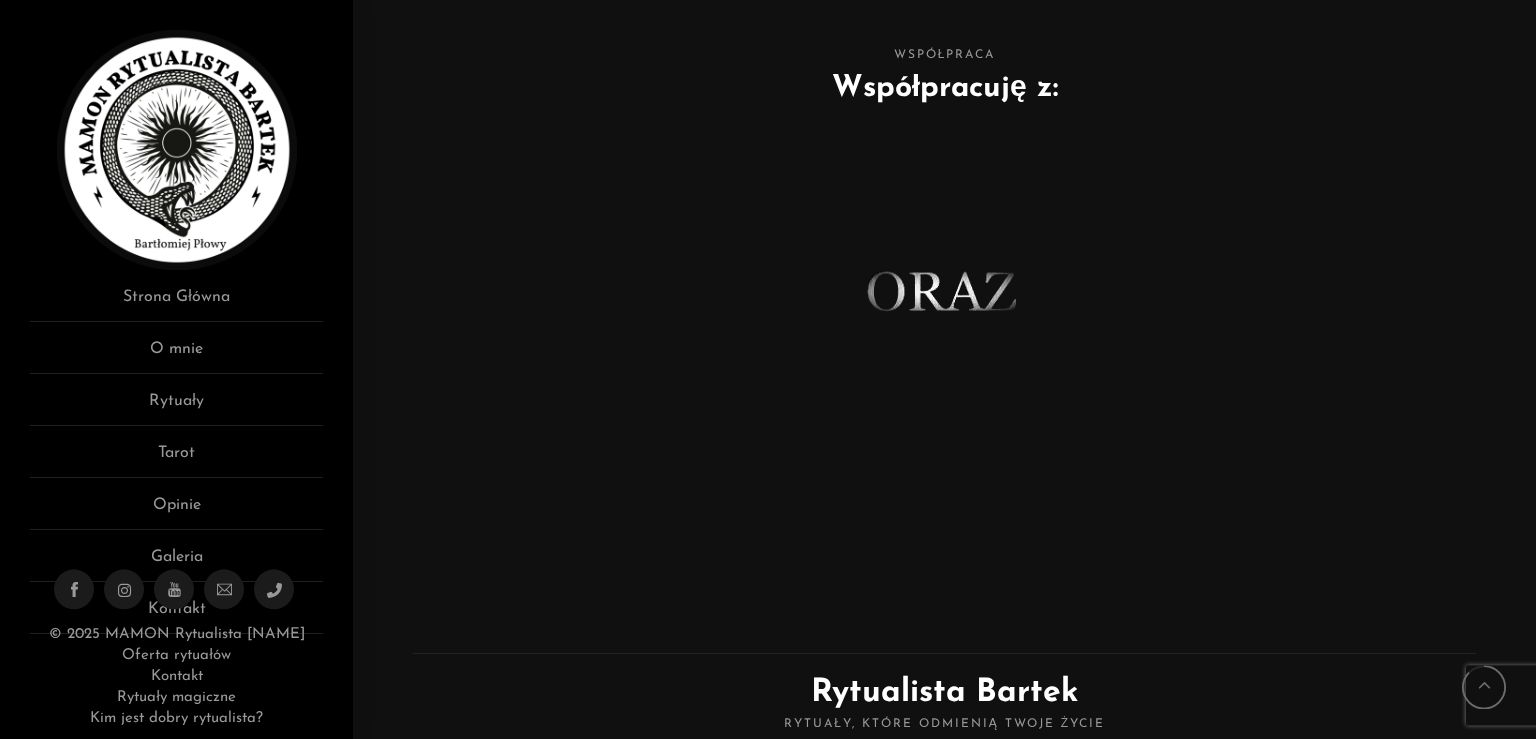 scroll, scrollTop: 1176, scrollLeft: 0, axis: vertical 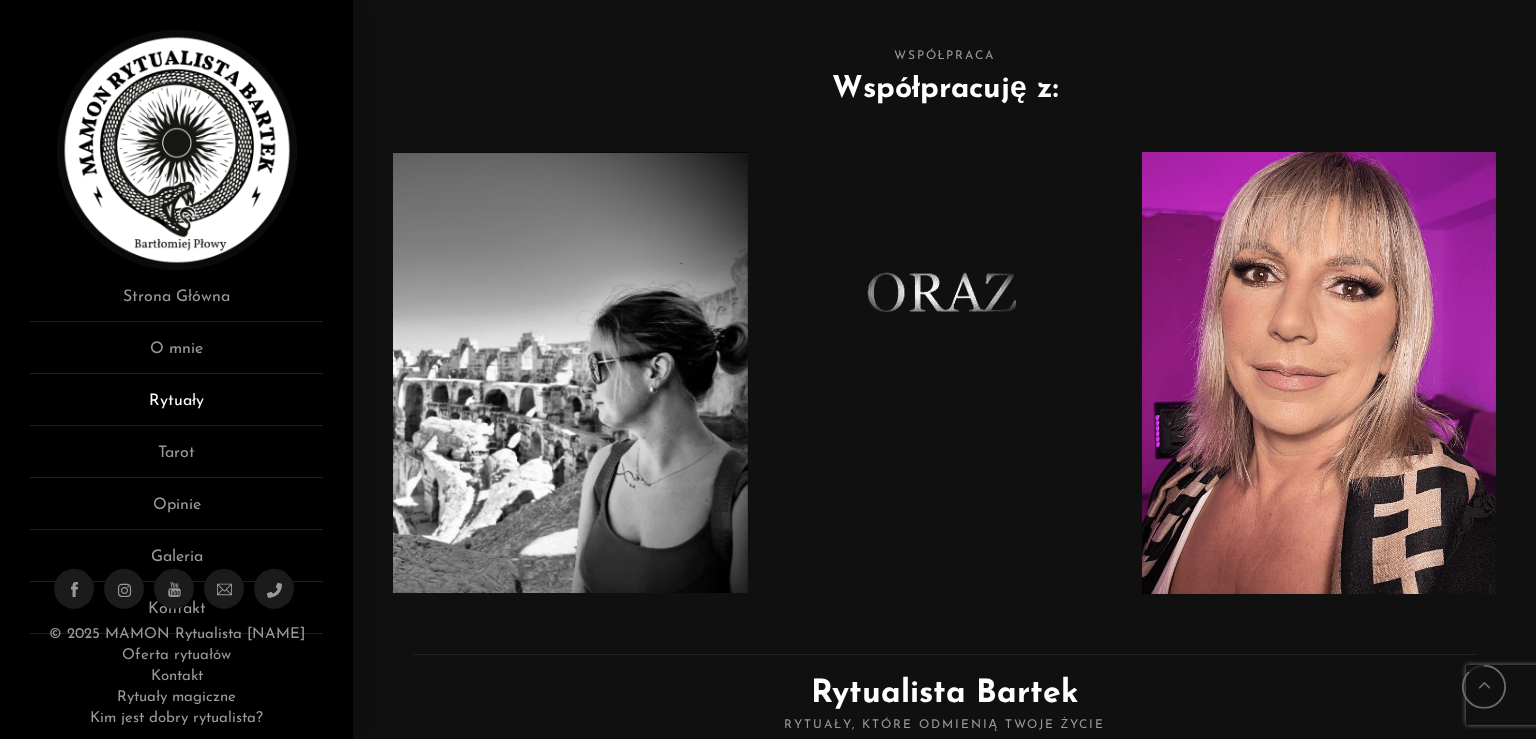 click on "Rytuały" at bounding box center [176, 407] 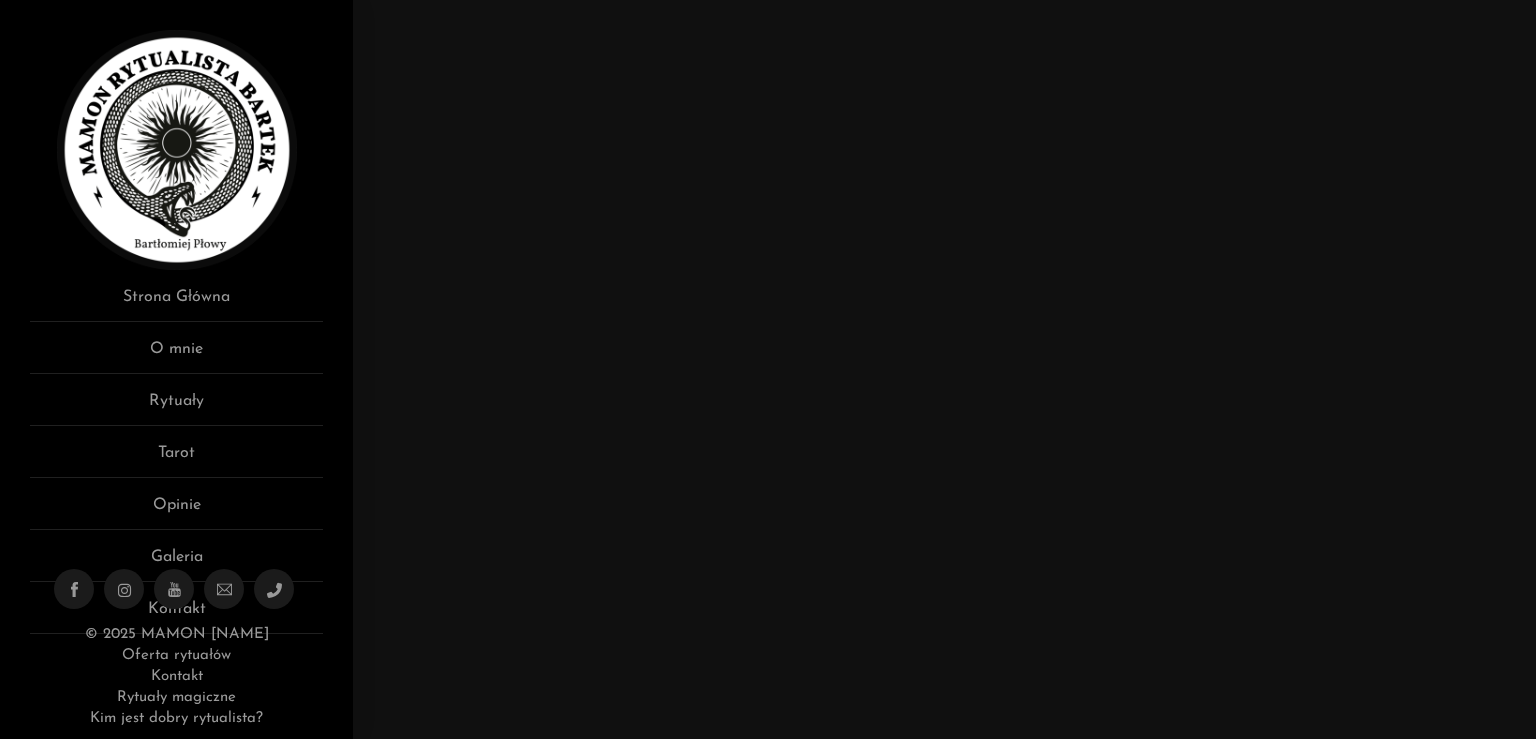 scroll, scrollTop: 0, scrollLeft: 0, axis: both 